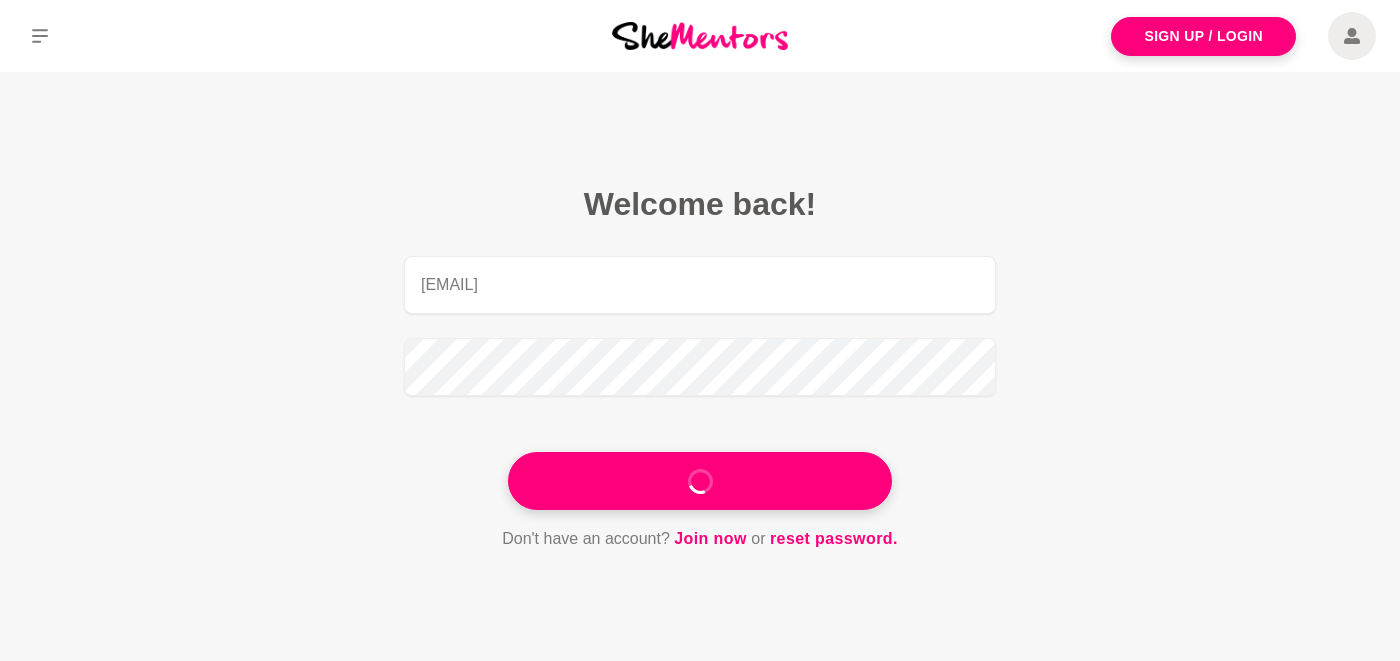 scroll, scrollTop: 0, scrollLeft: 0, axis: both 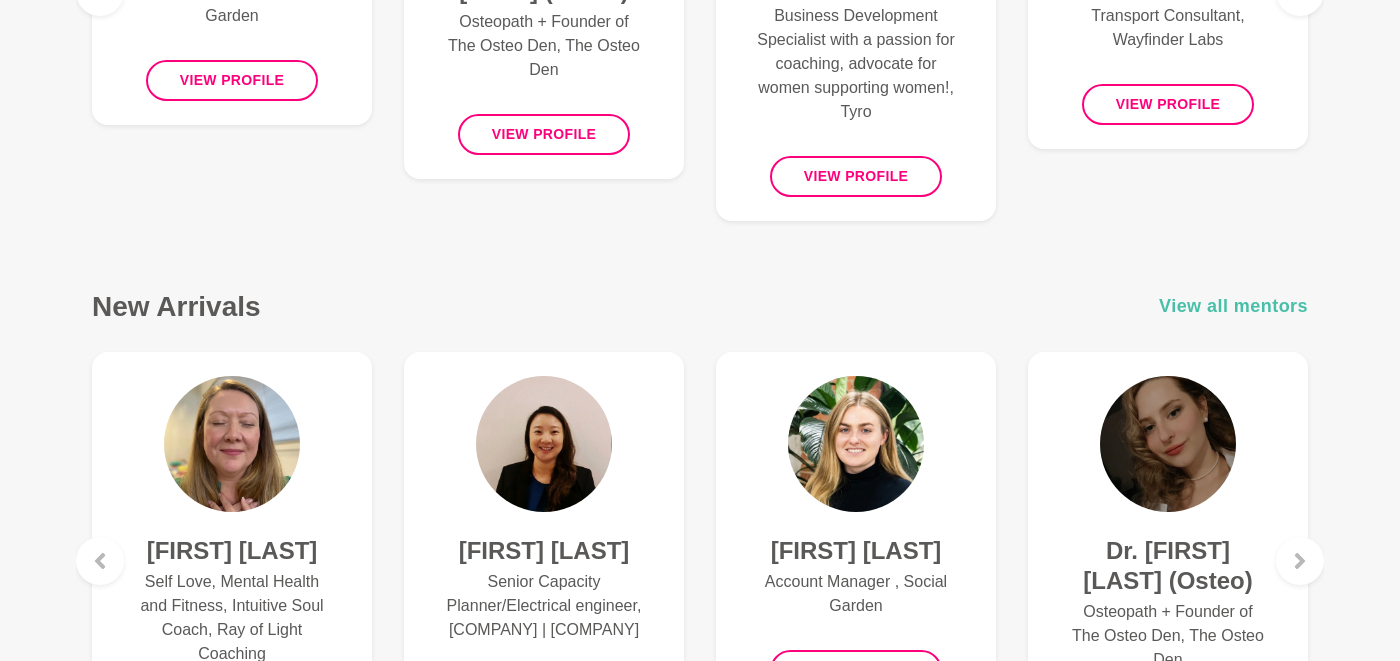 click on "View all mentors" at bounding box center (1233, 306) 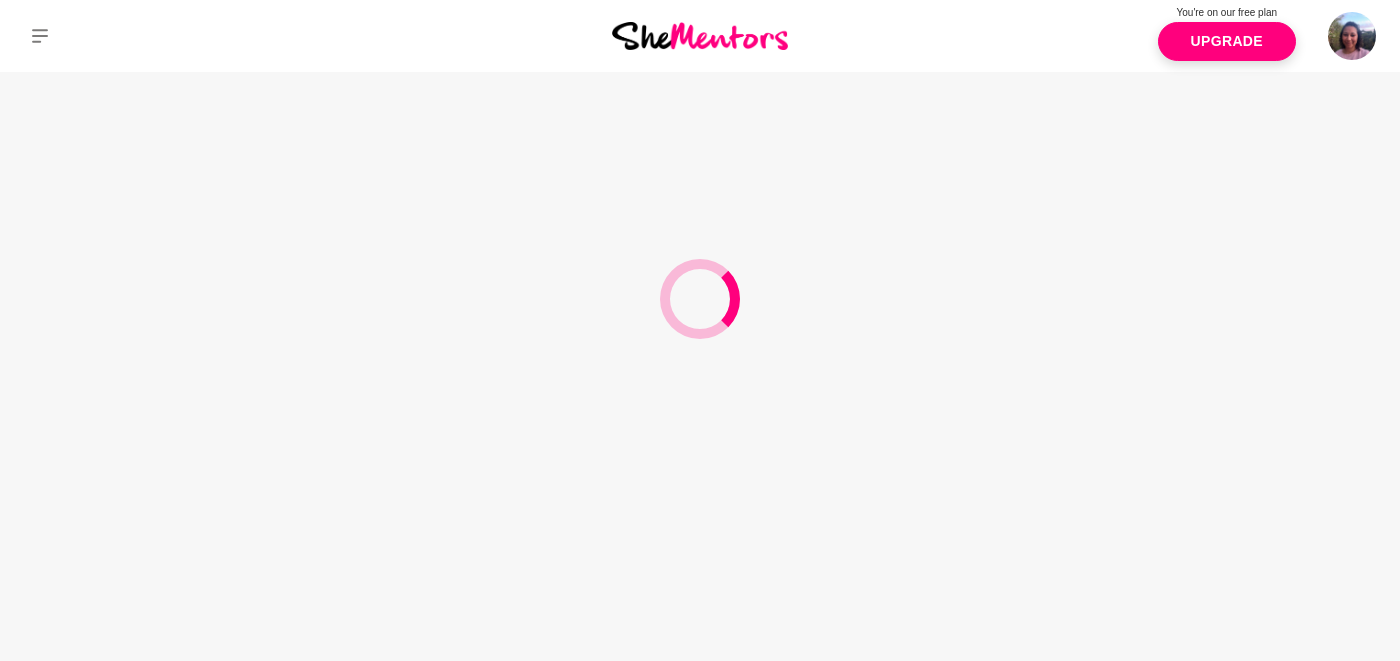 scroll, scrollTop: 0, scrollLeft: 0, axis: both 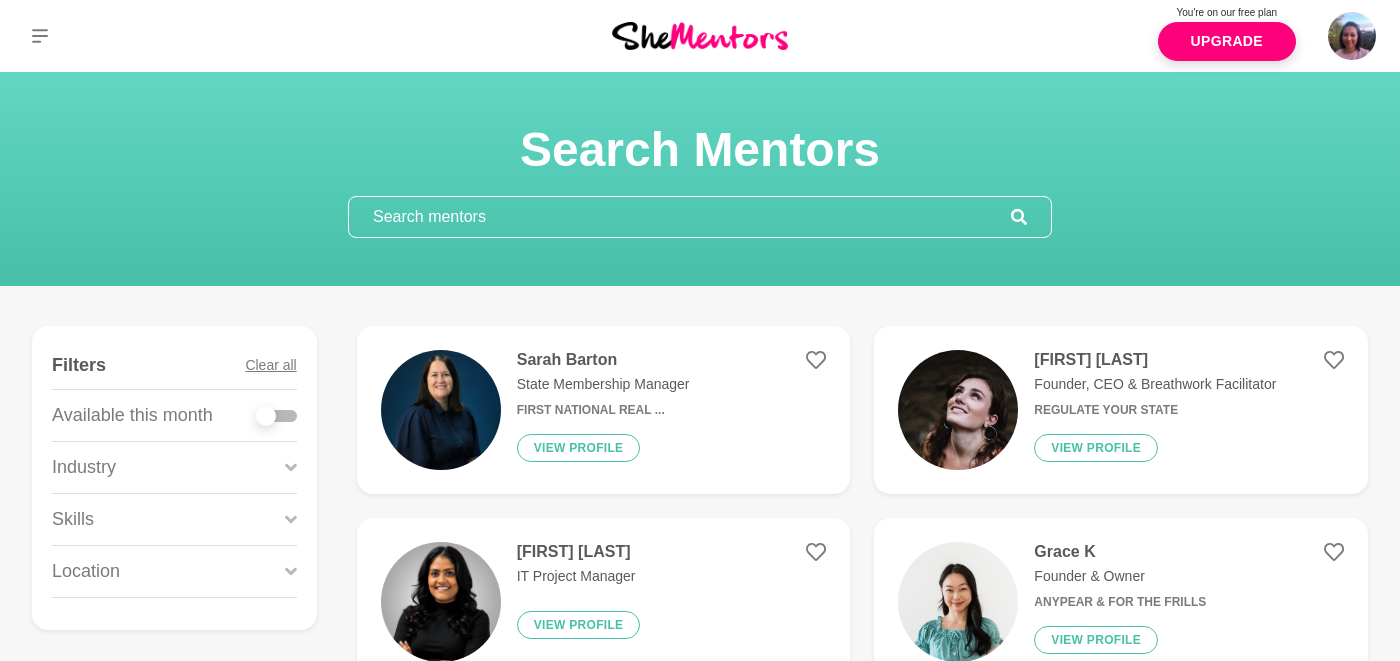 click at bounding box center [680, 217] 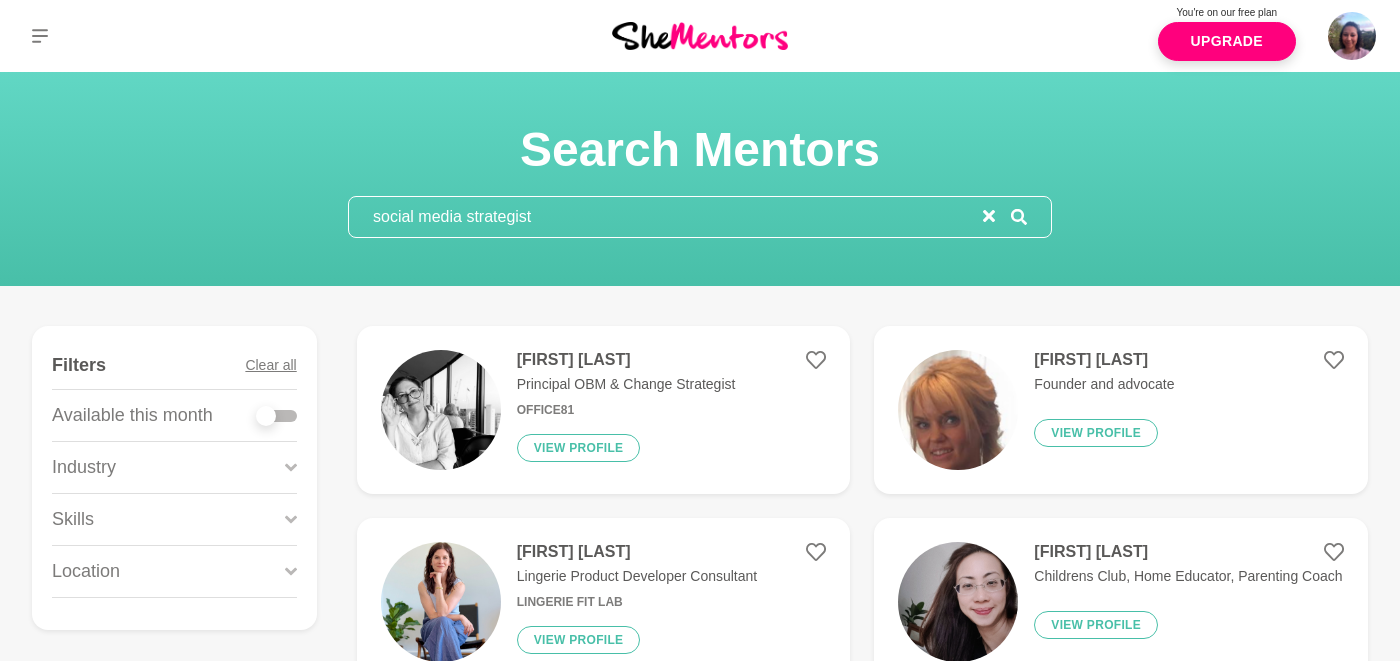type on "social media strategist" 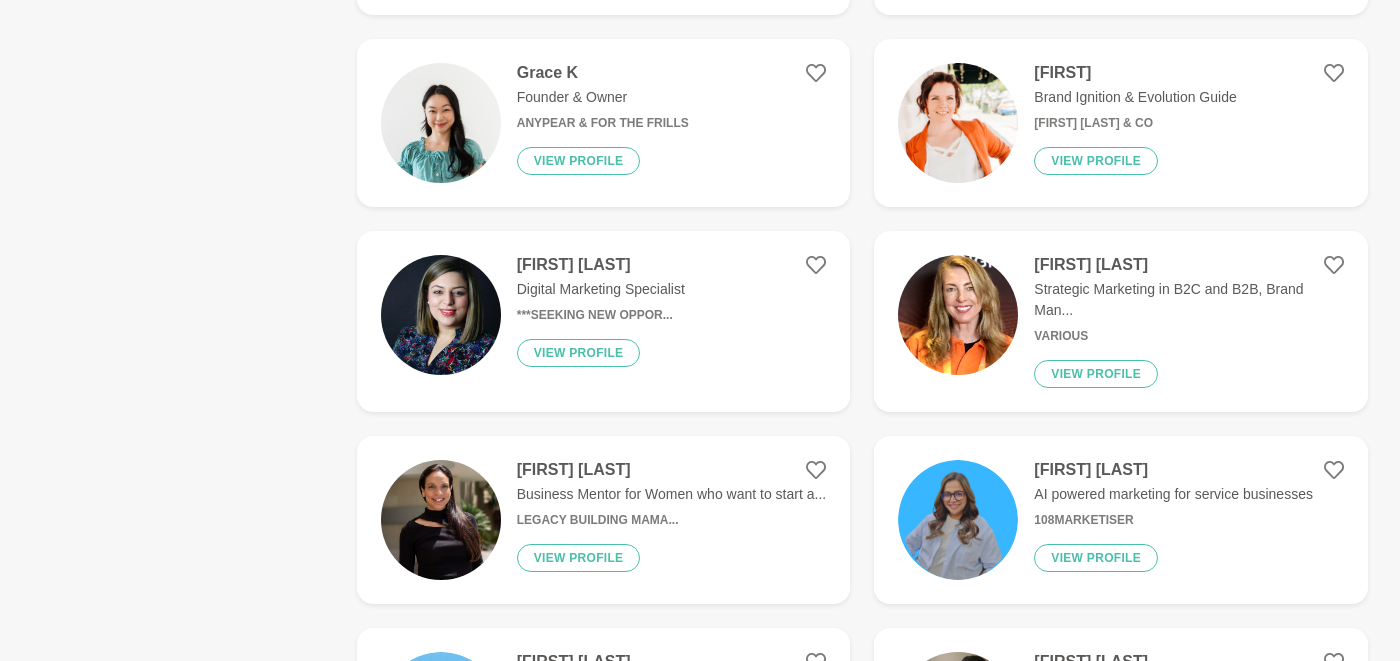 scroll, scrollTop: 672, scrollLeft: 0, axis: vertical 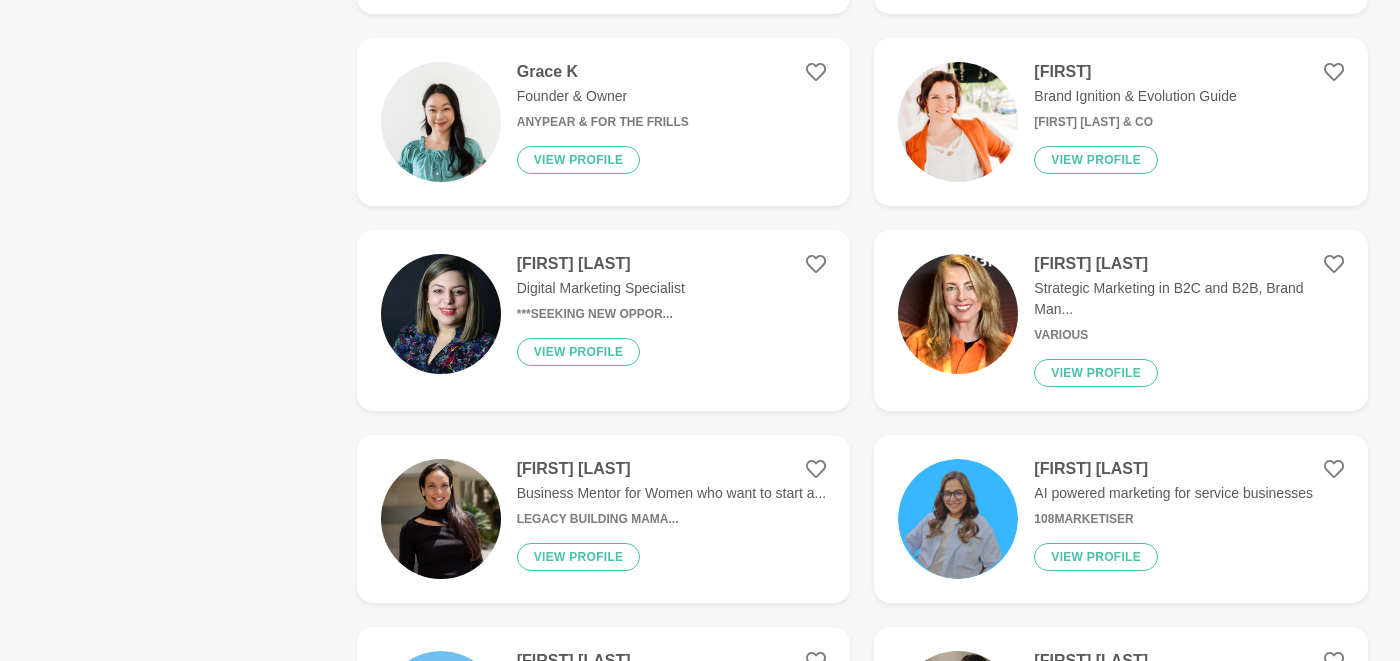 click on "[FIRST] [LAST] [LAST]" at bounding box center [671, 469] 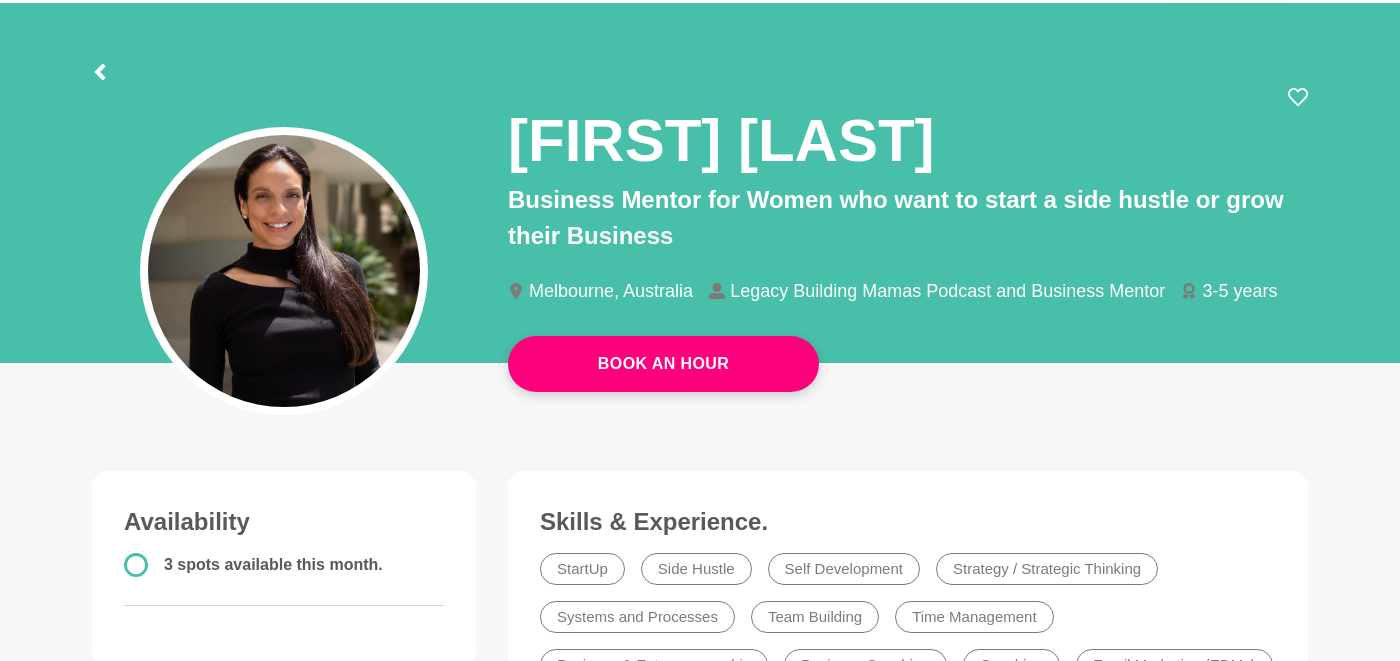 scroll, scrollTop: 0, scrollLeft: 0, axis: both 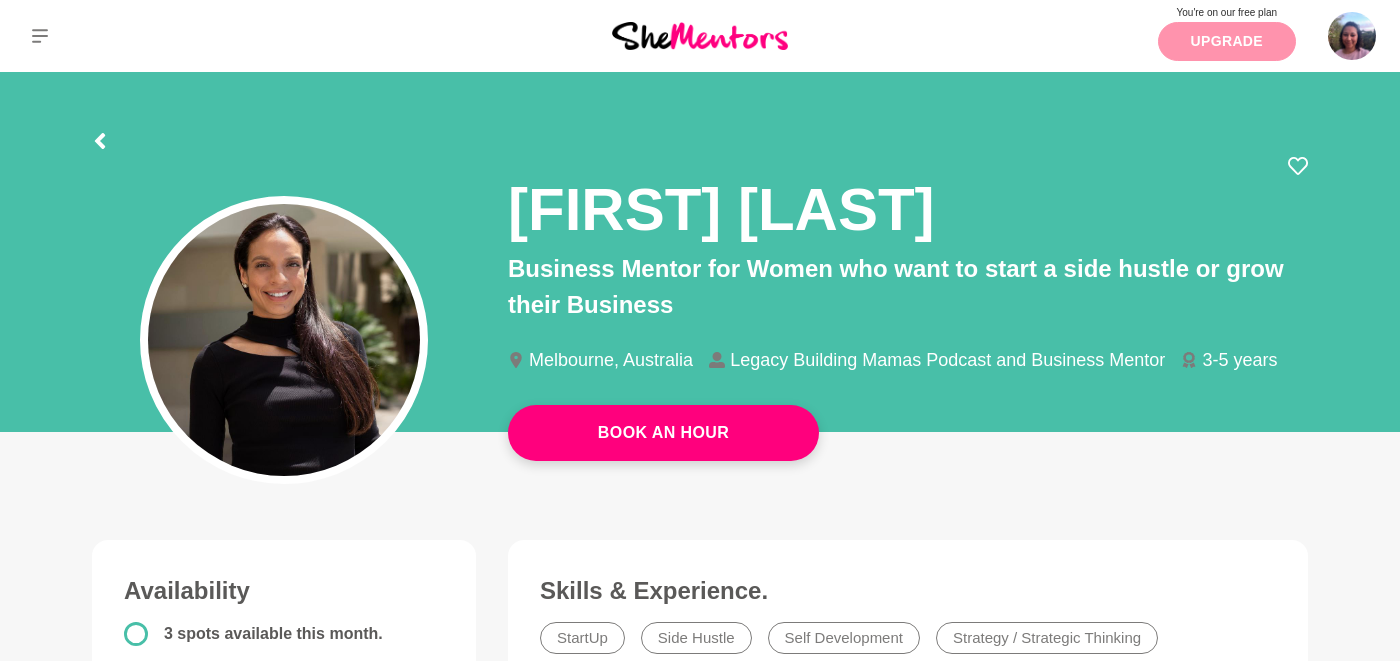 click on "Upgrade" at bounding box center (1227, 41) 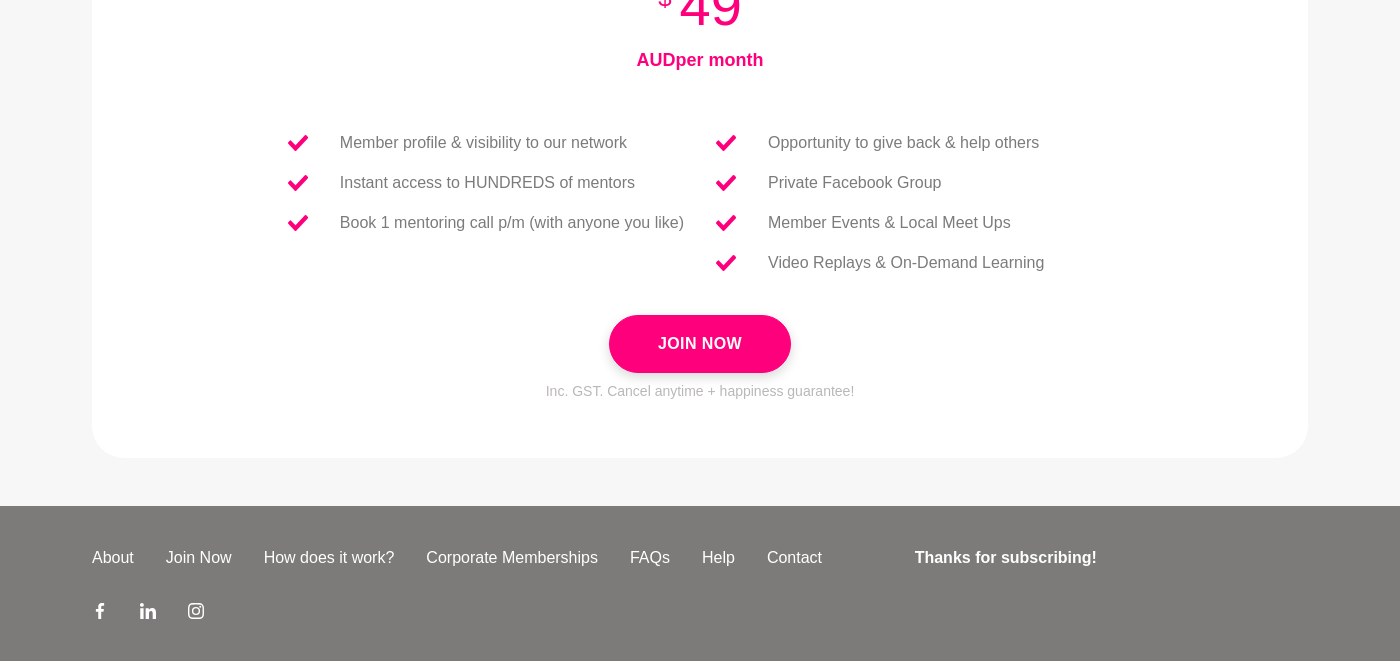 scroll, scrollTop: 902, scrollLeft: 0, axis: vertical 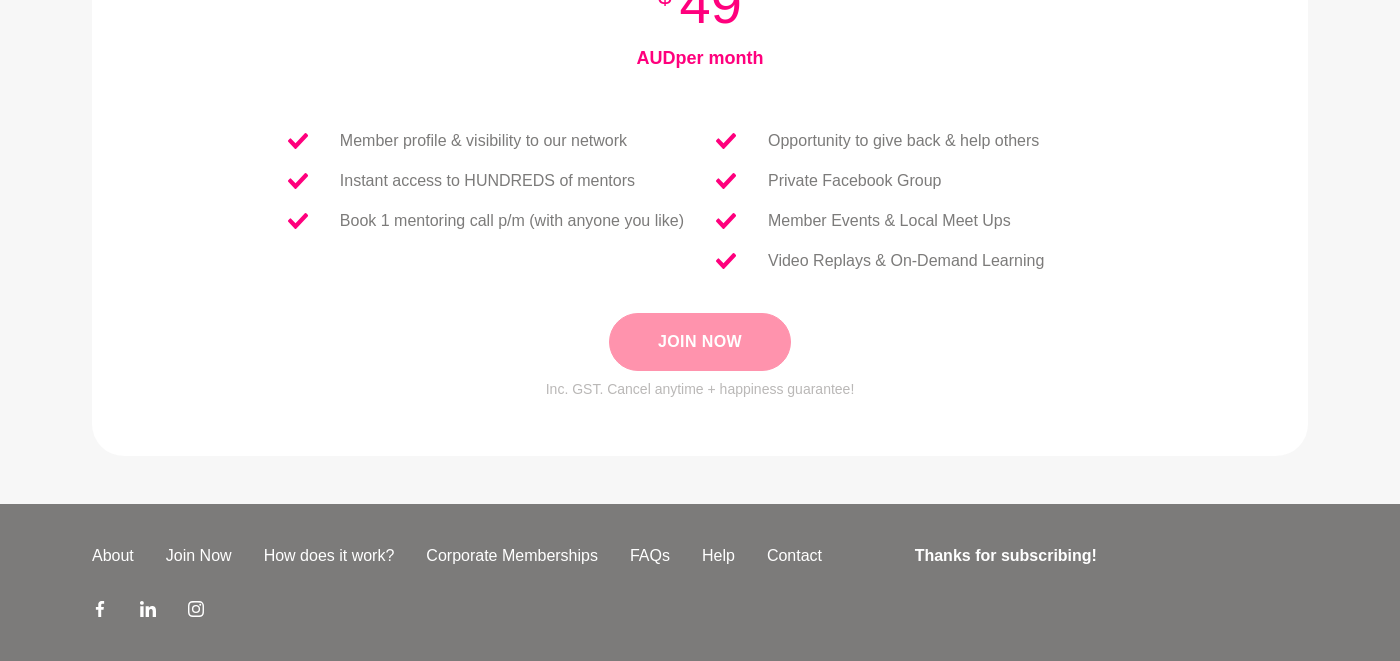 click on "Join Now" at bounding box center (700, 342) 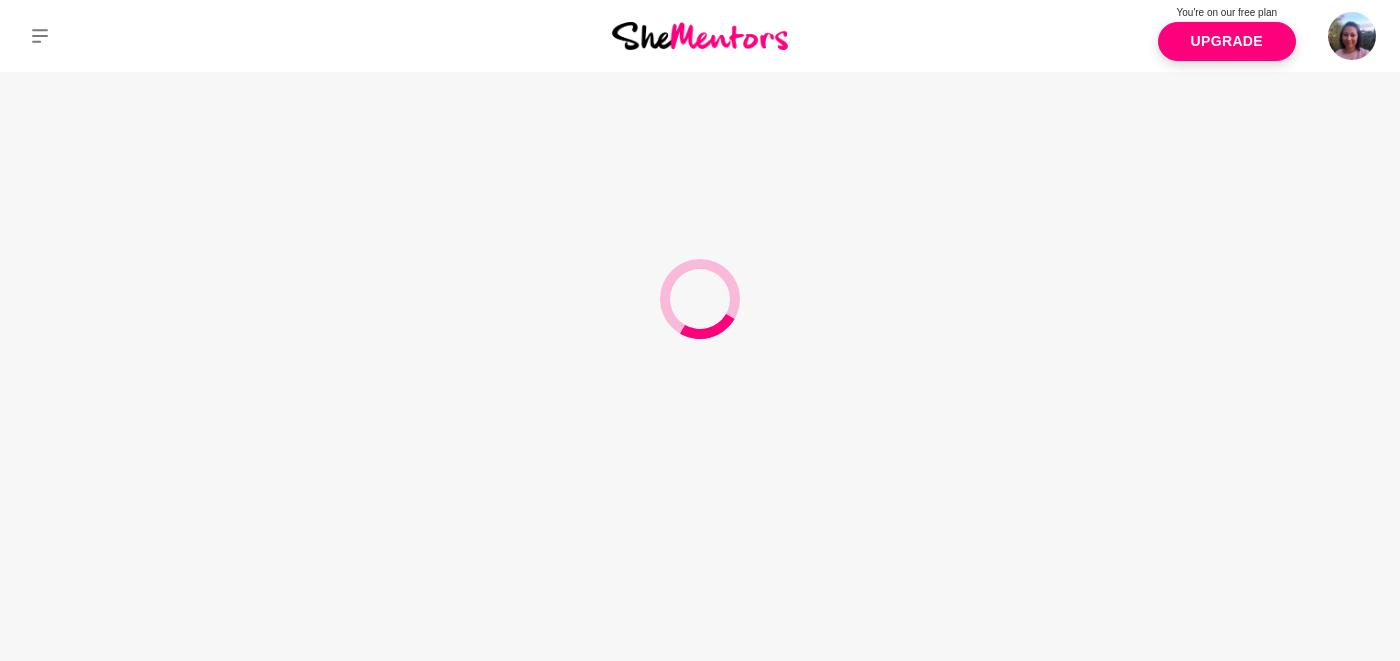 scroll, scrollTop: 0, scrollLeft: 0, axis: both 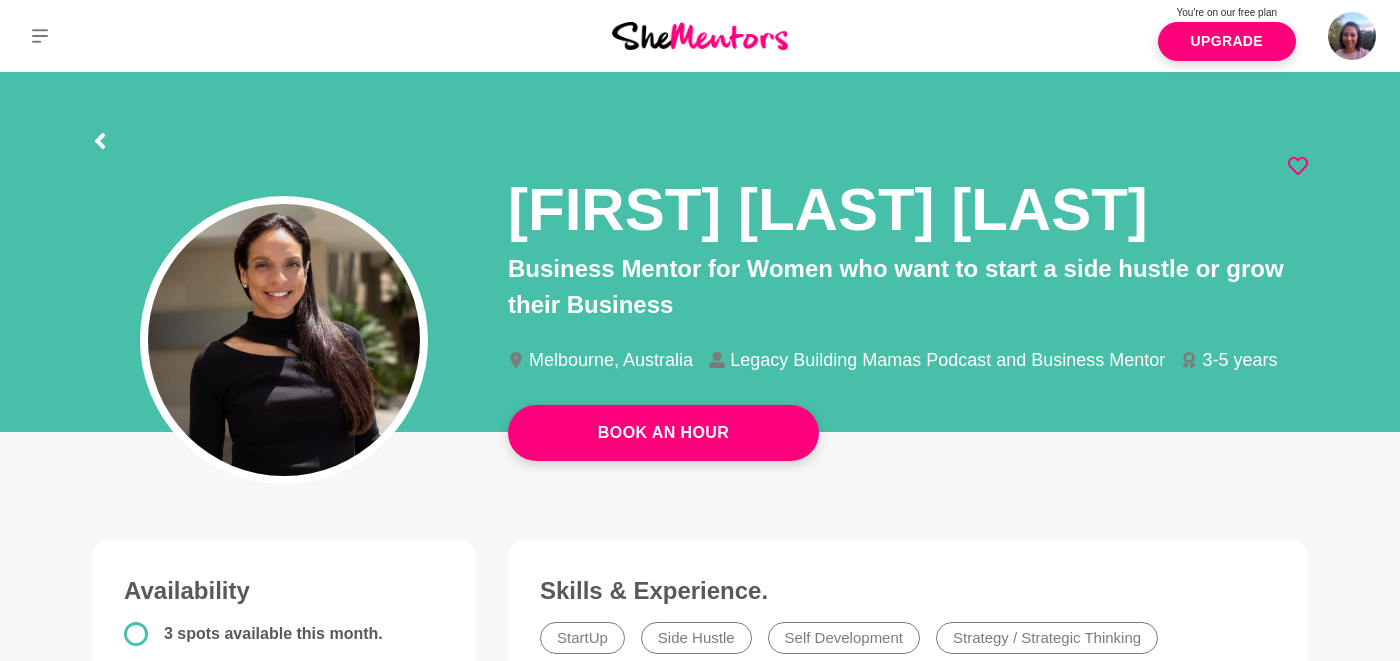 click 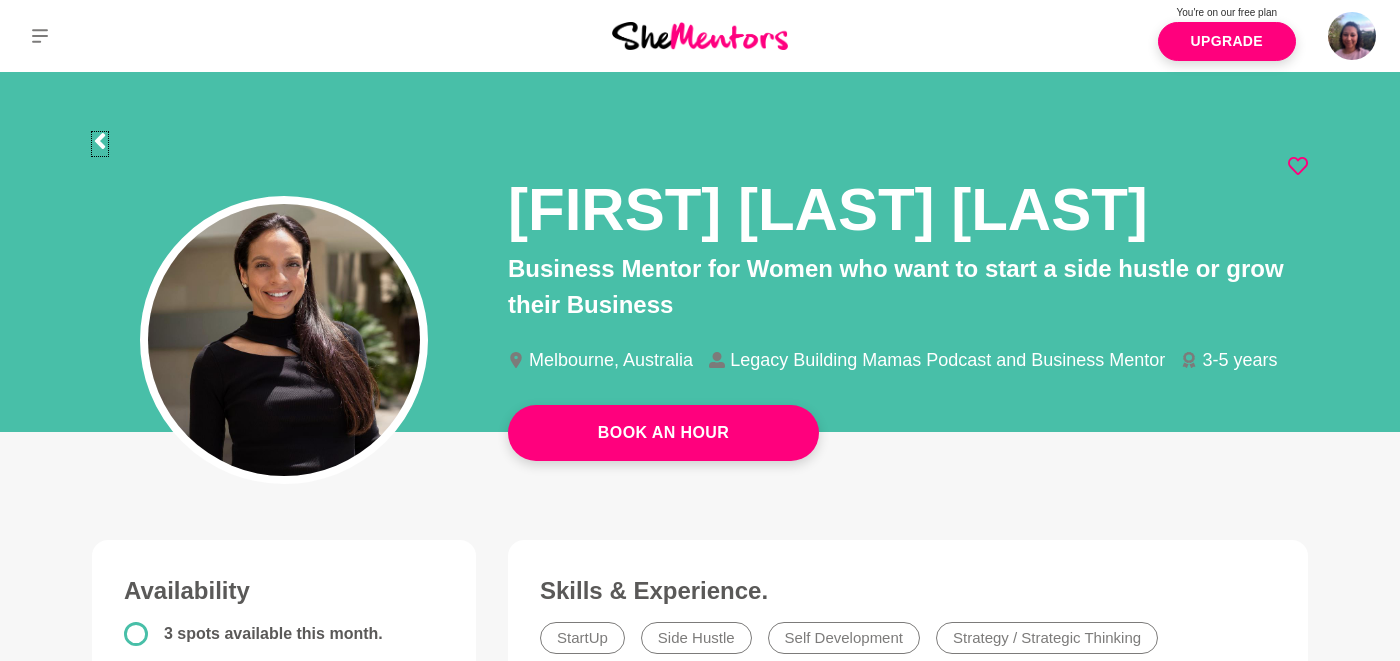 click 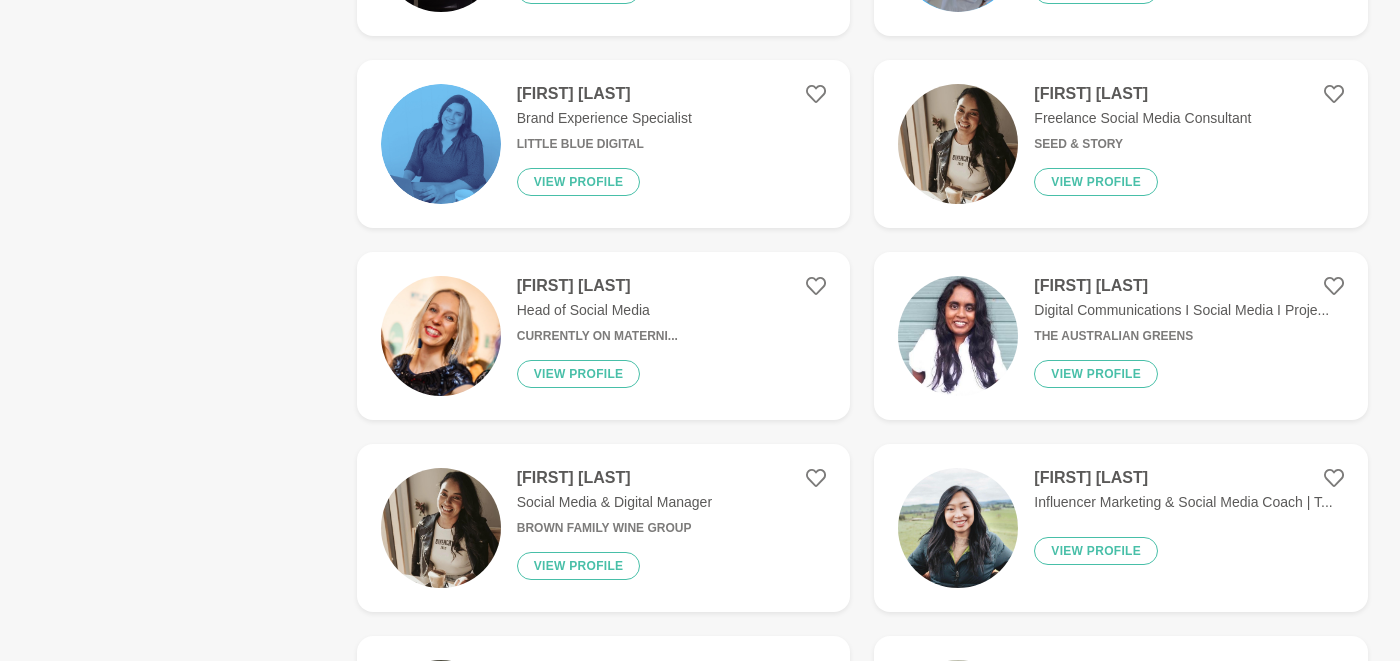 scroll, scrollTop: 1241, scrollLeft: 0, axis: vertical 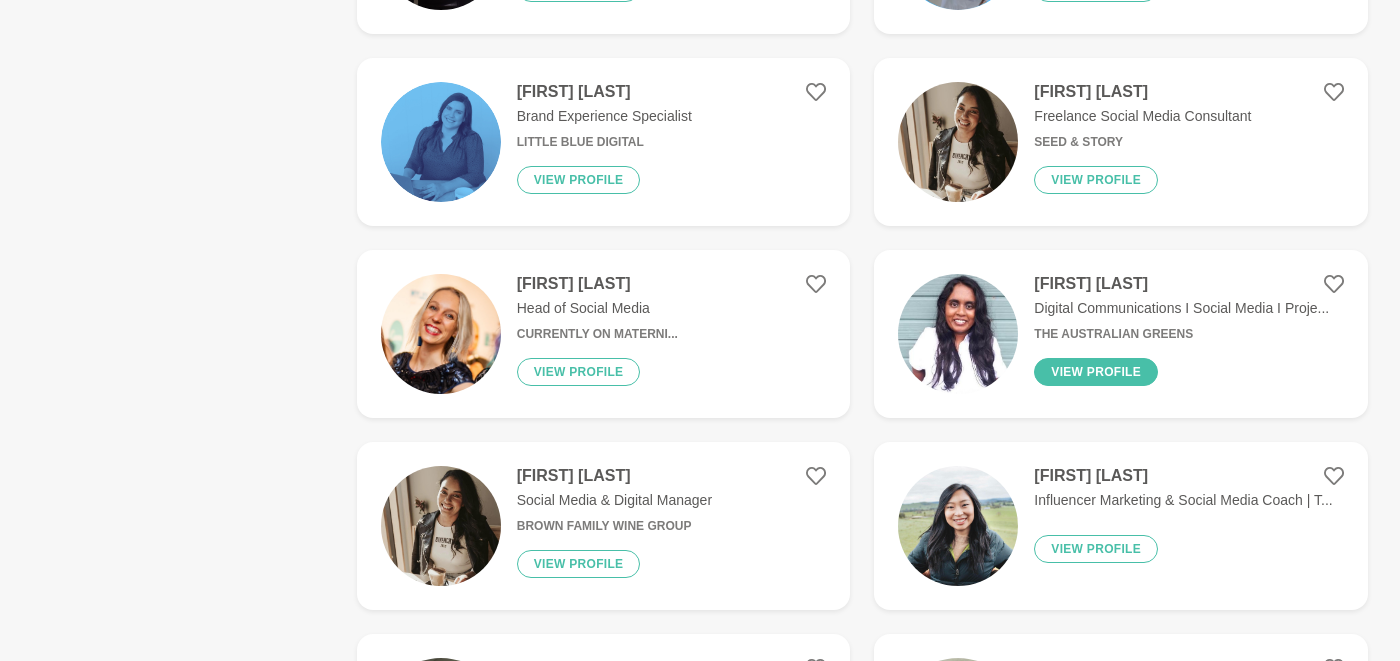 click on "View profile" at bounding box center [1096, 372] 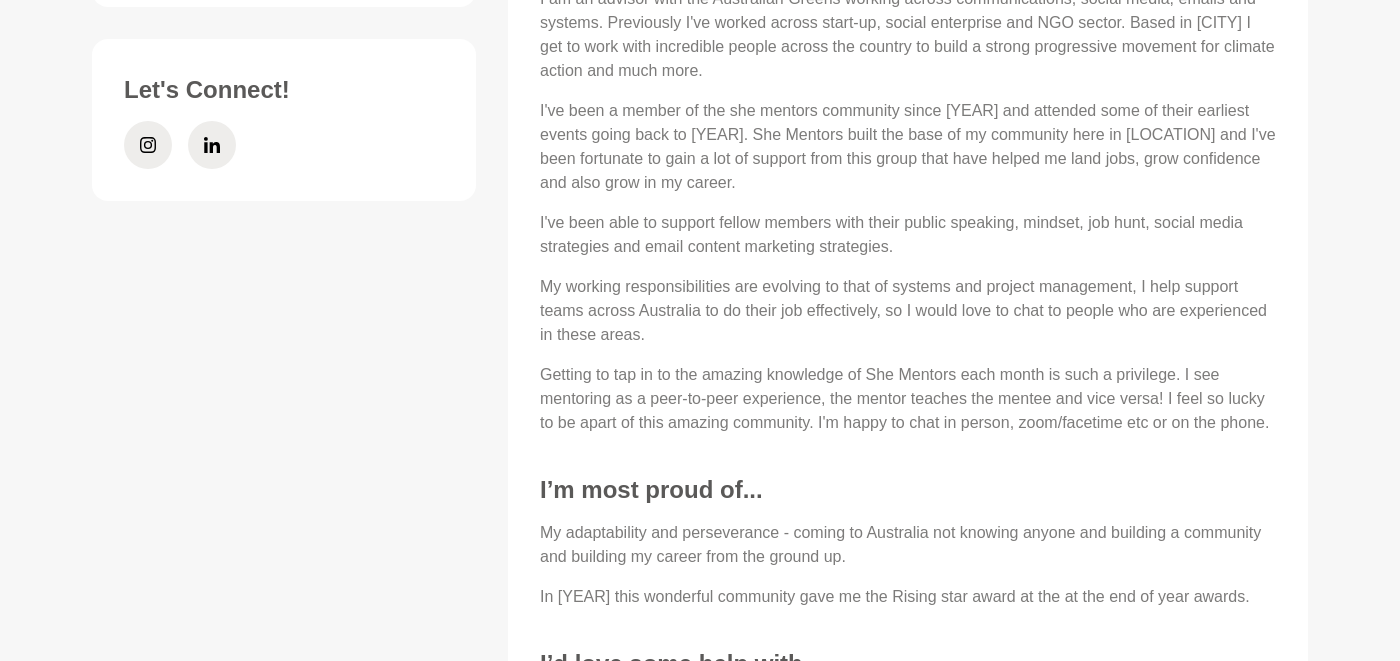 scroll, scrollTop: 0, scrollLeft: 0, axis: both 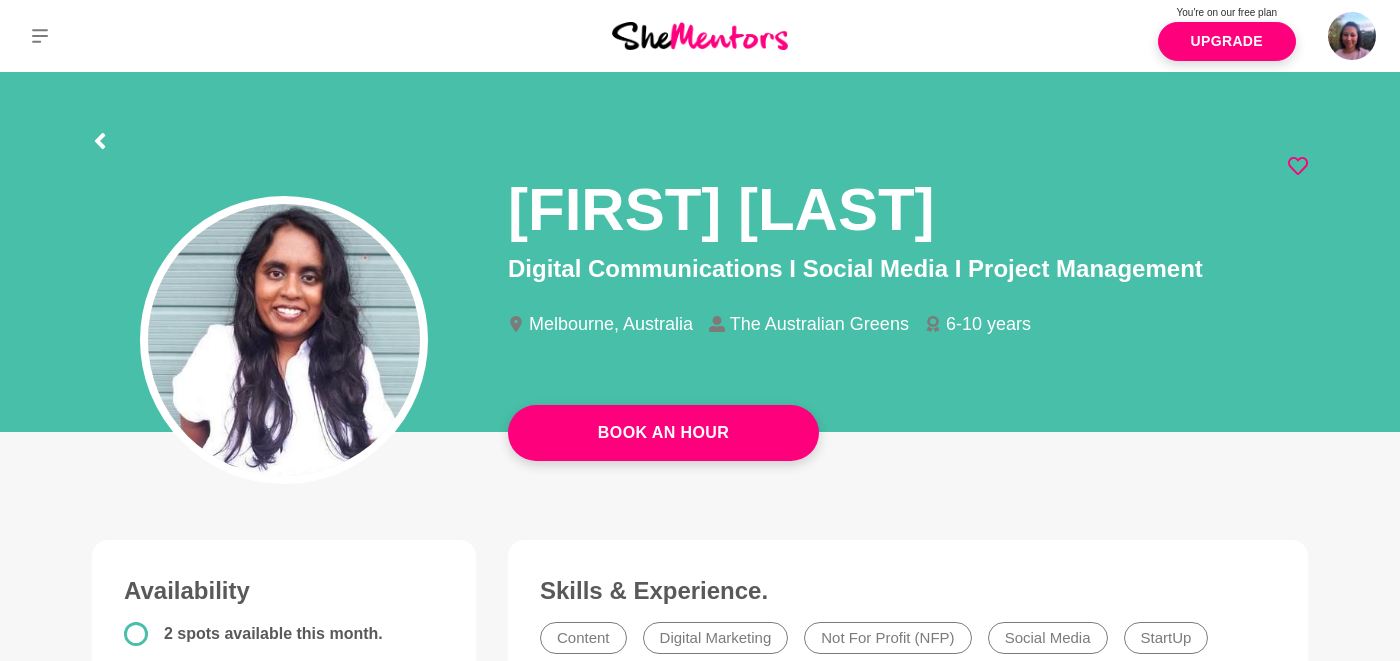 click 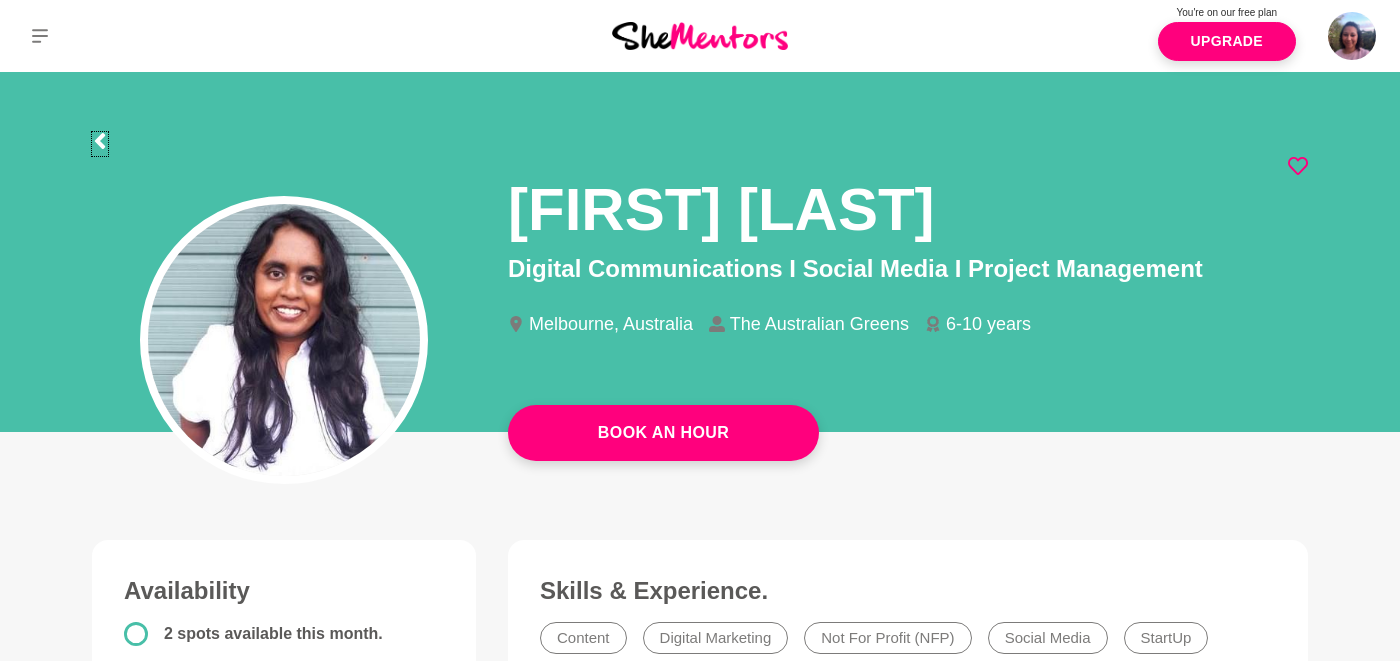 click 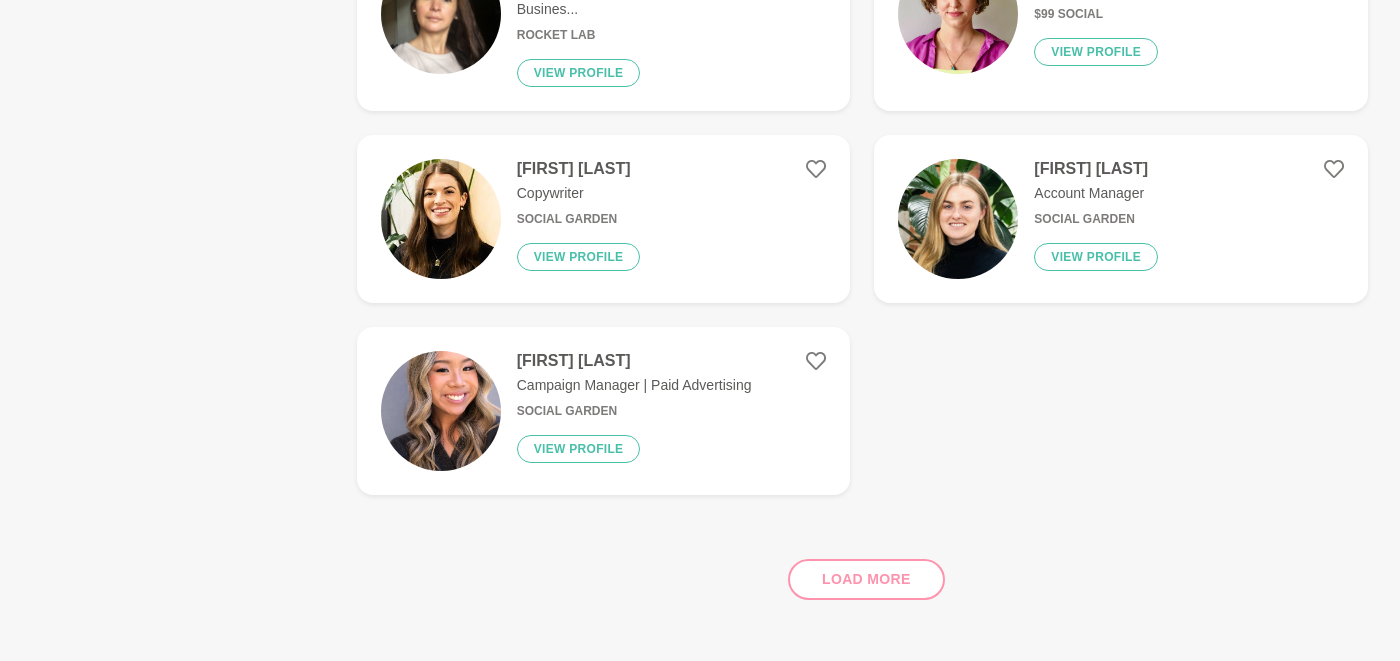 scroll, scrollTop: 1897, scrollLeft: 0, axis: vertical 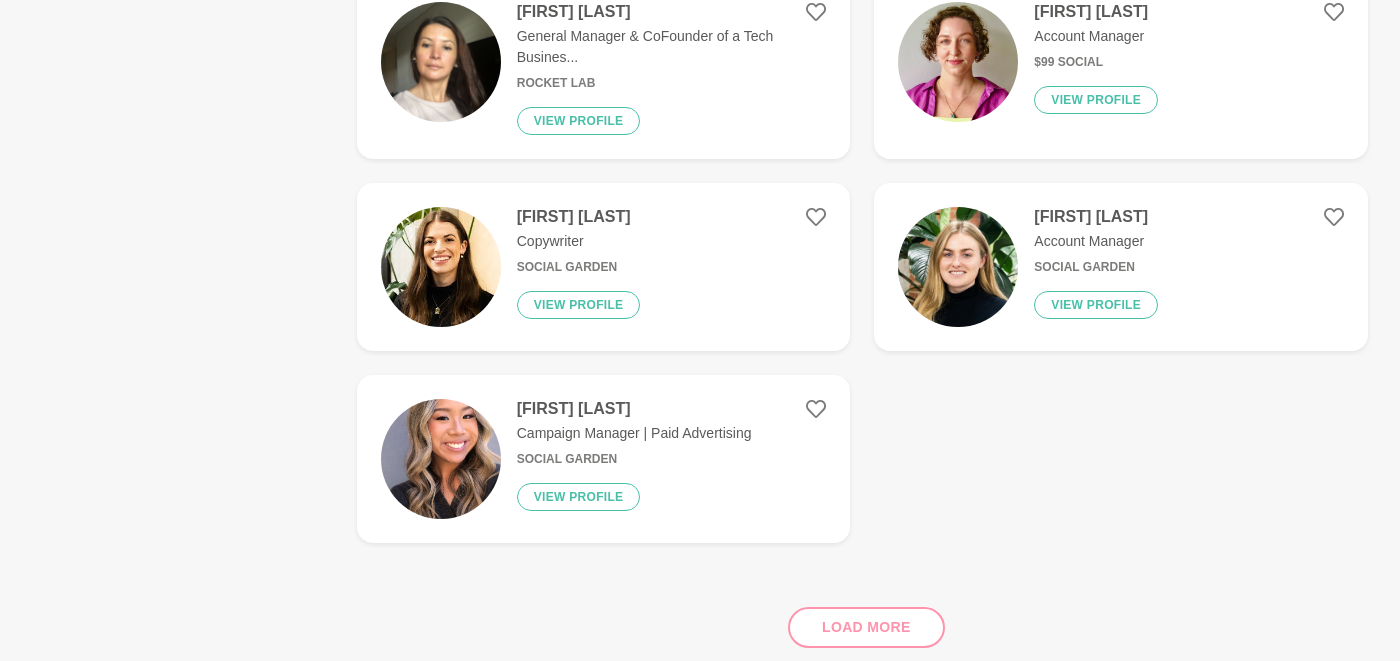 click on "Load more" at bounding box center [862, 619] 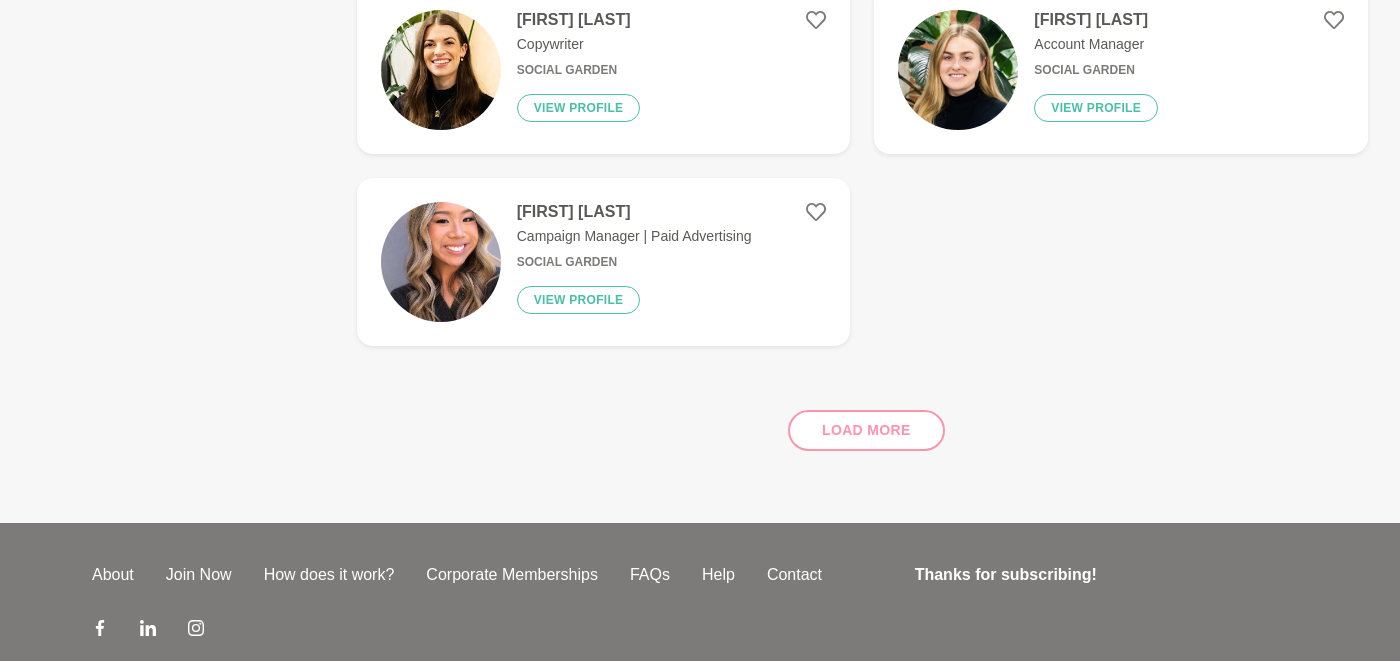 scroll, scrollTop: 2168, scrollLeft: 0, axis: vertical 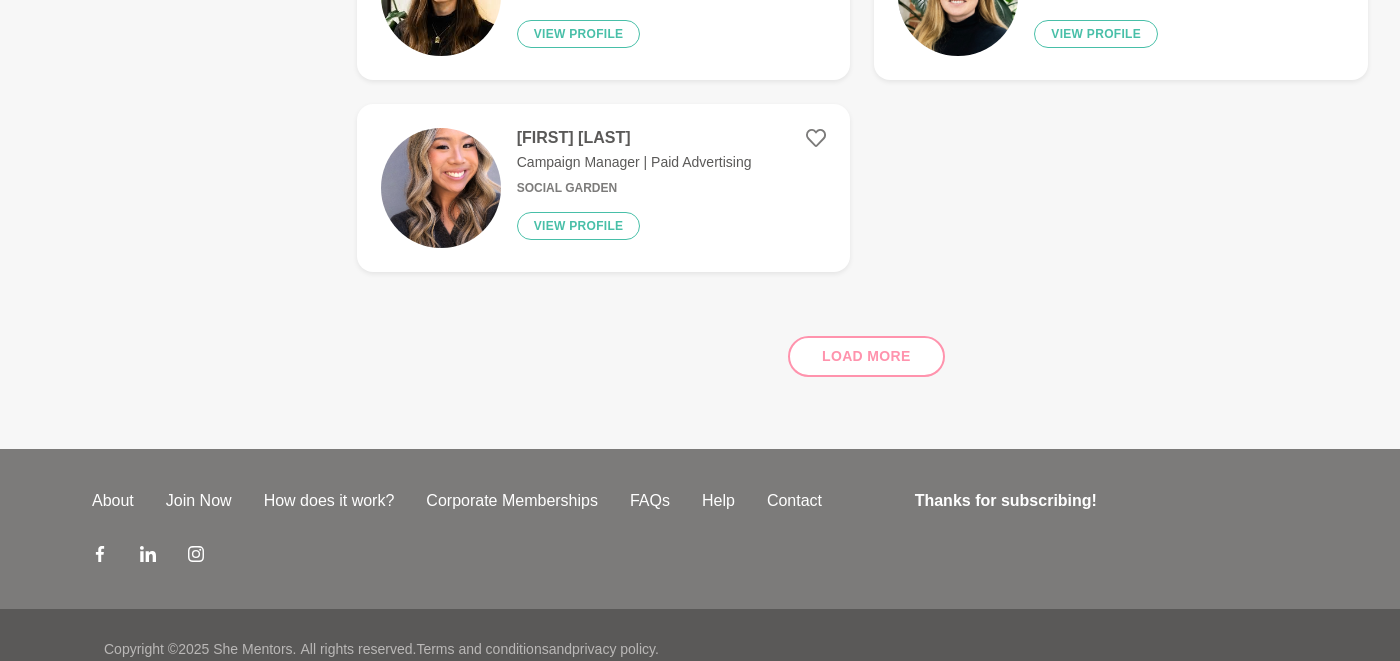 click on "Load more" at bounding box center (862, 348) 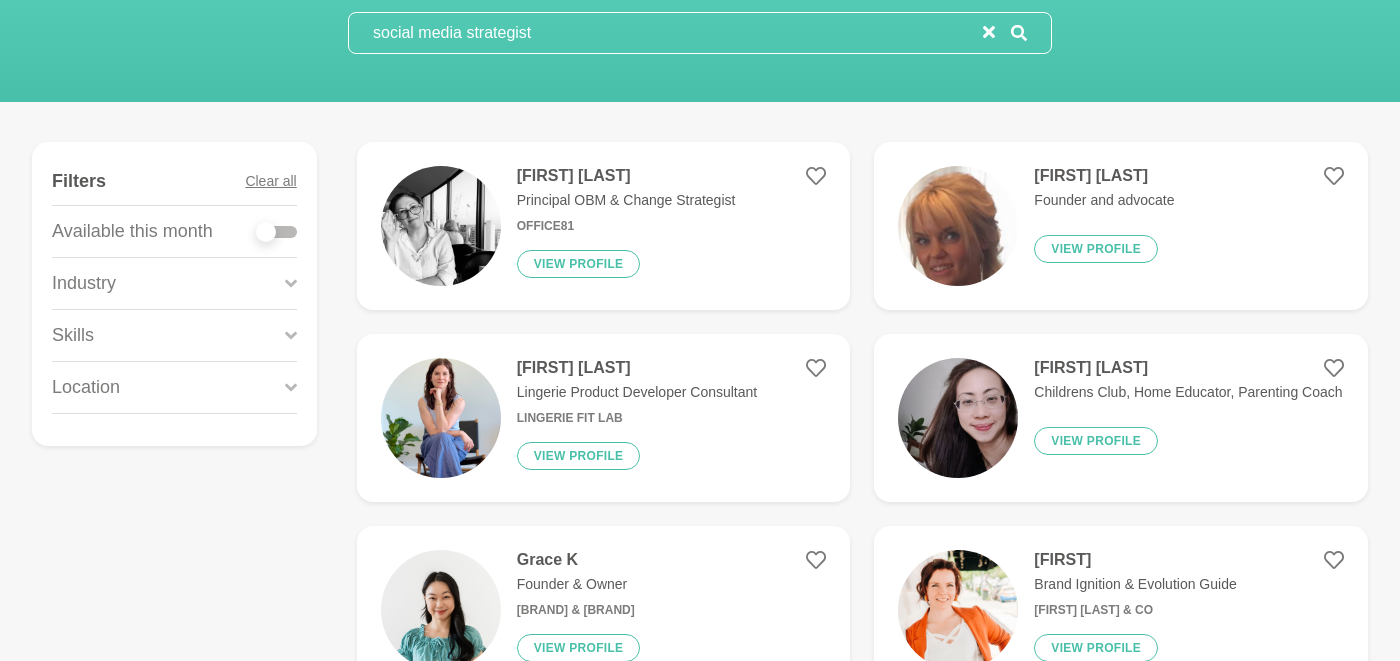 scroll, scrollTop: 0, scrollLeft: 0, axis: both 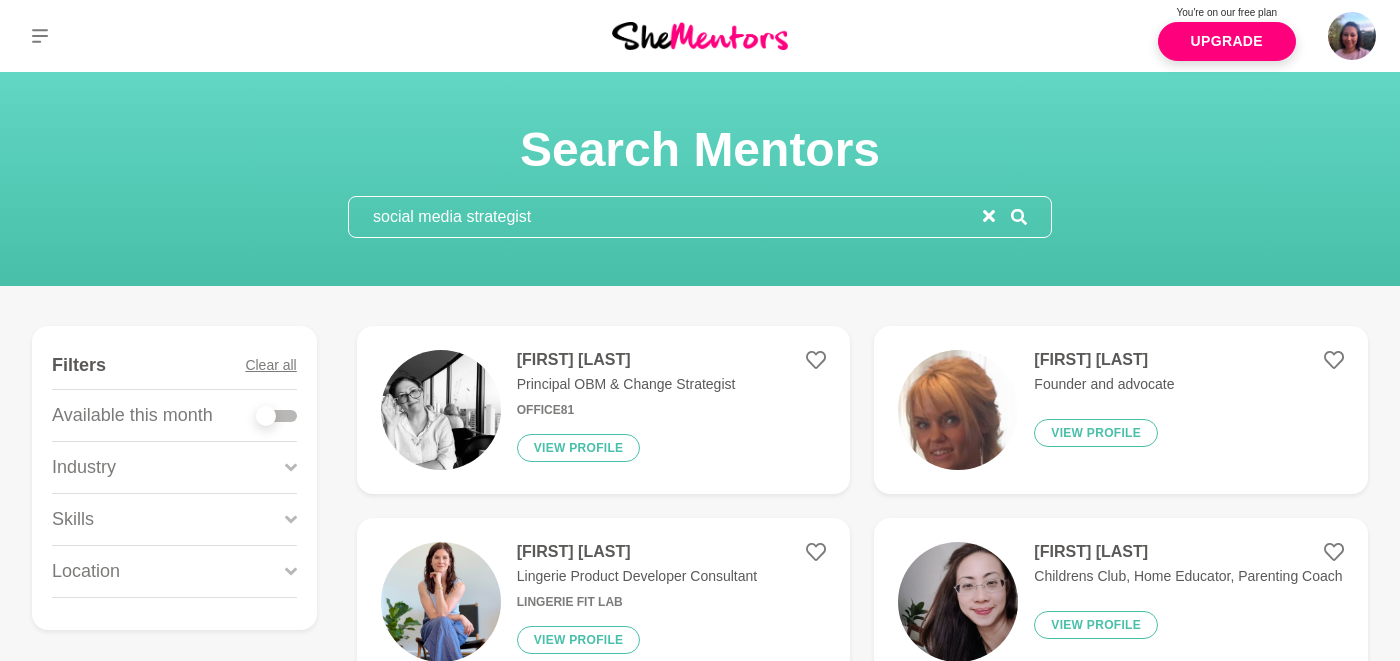 drag, startPoint x: 545, startPoint y: 221, endPoint x: 358, endPoint y: 208, distance: 187.45132 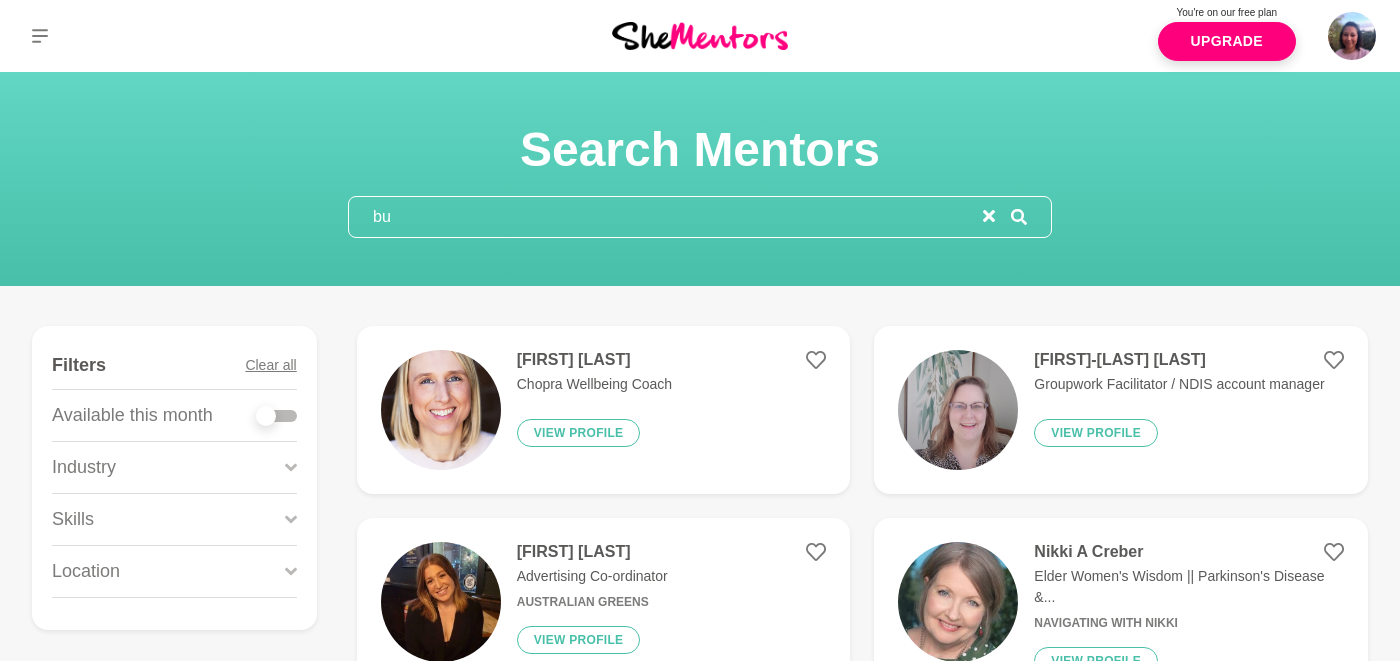 type on "b" 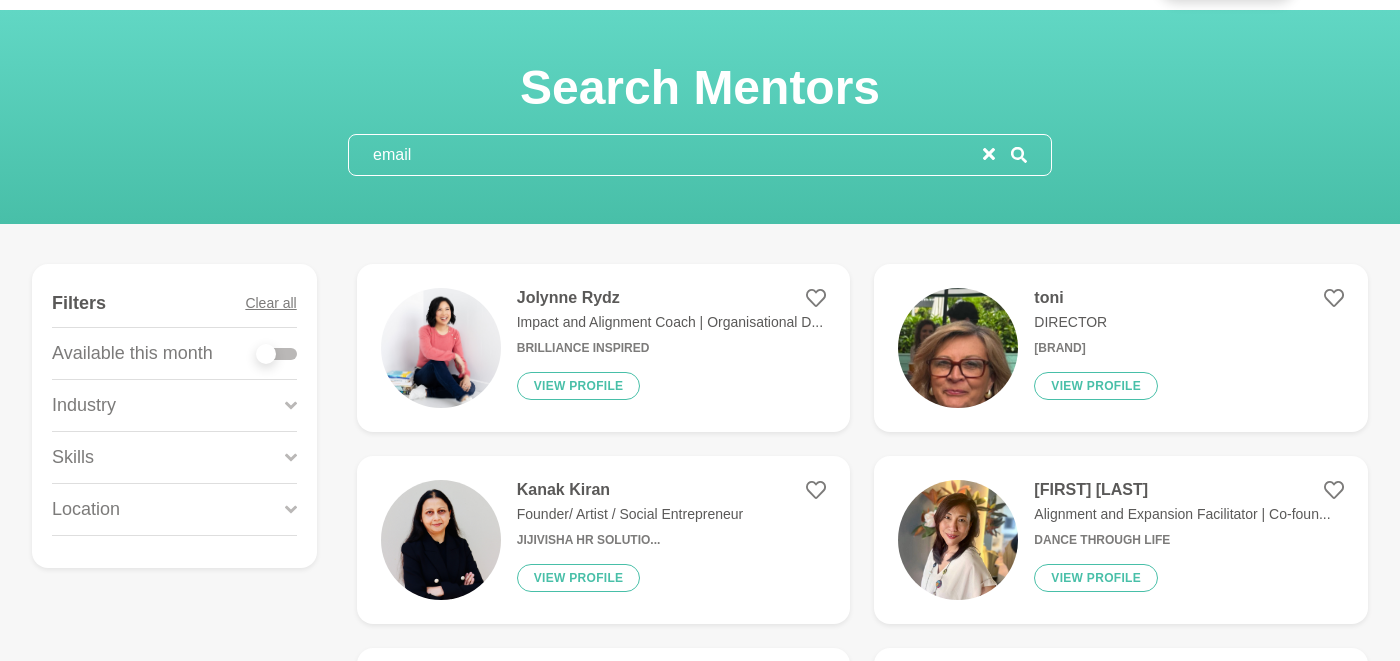 scroll, scrollTop: 64, scrollLeft: 0, axis: vertical 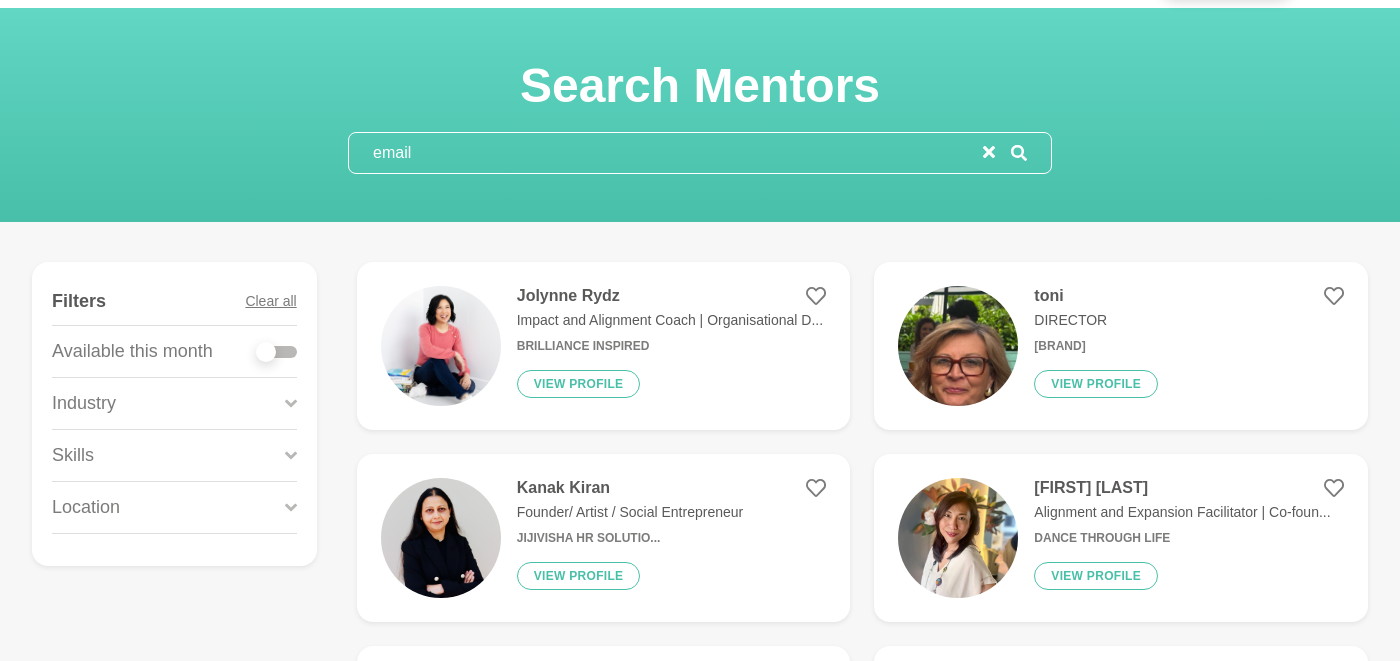 type on "email" 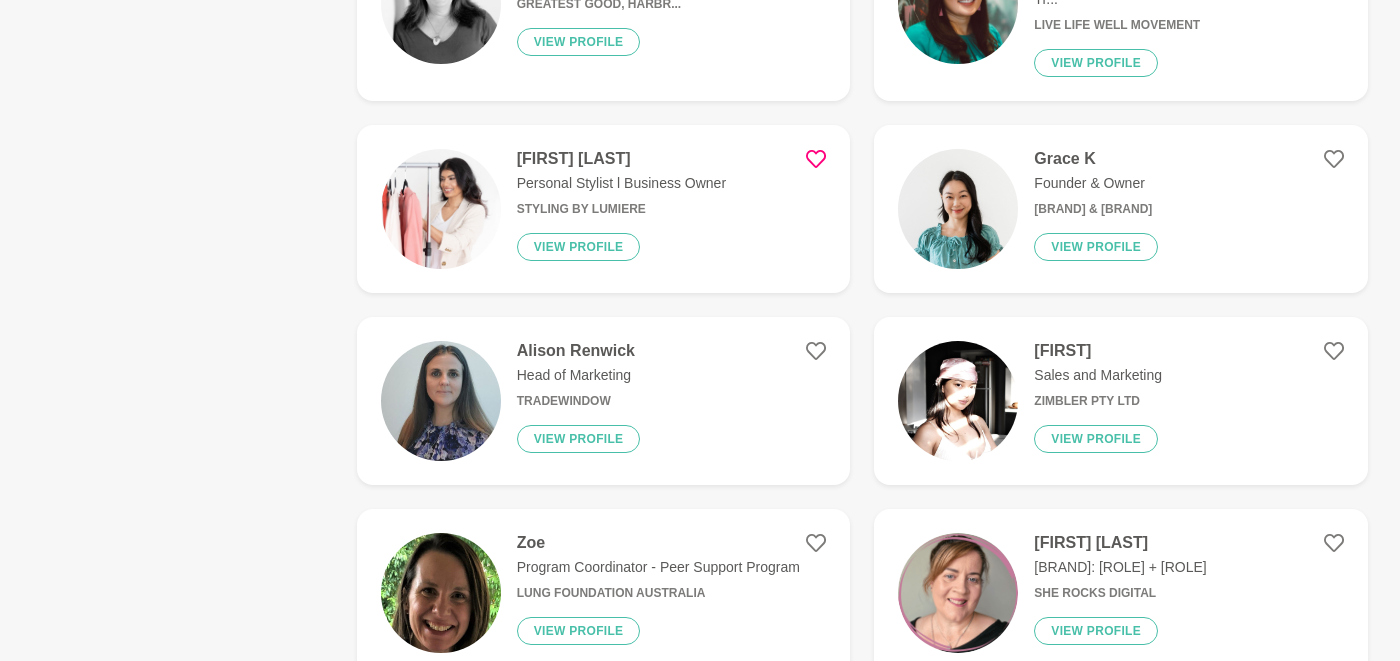 scroll, scrollTop: 3134, scrollLeft: 0, axis: vertical 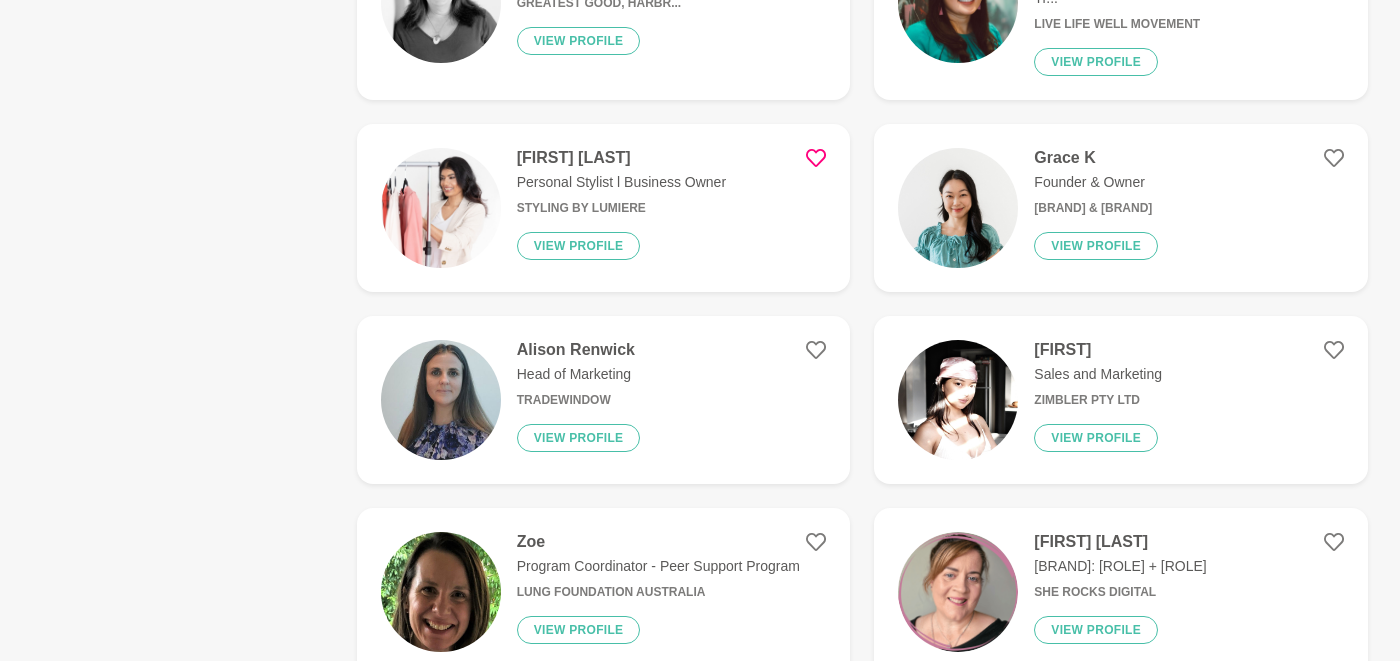 click 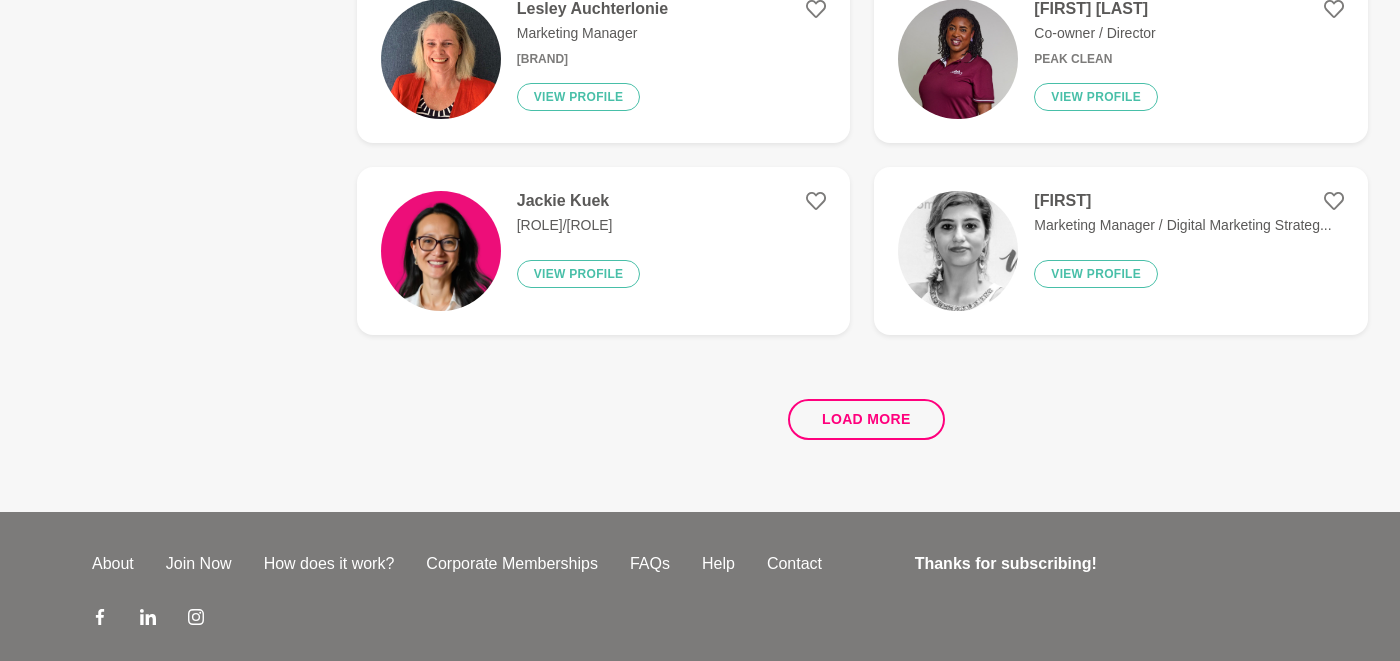 scroll, scrollTop: 3860, scrollLeft: 0, axis: vertical 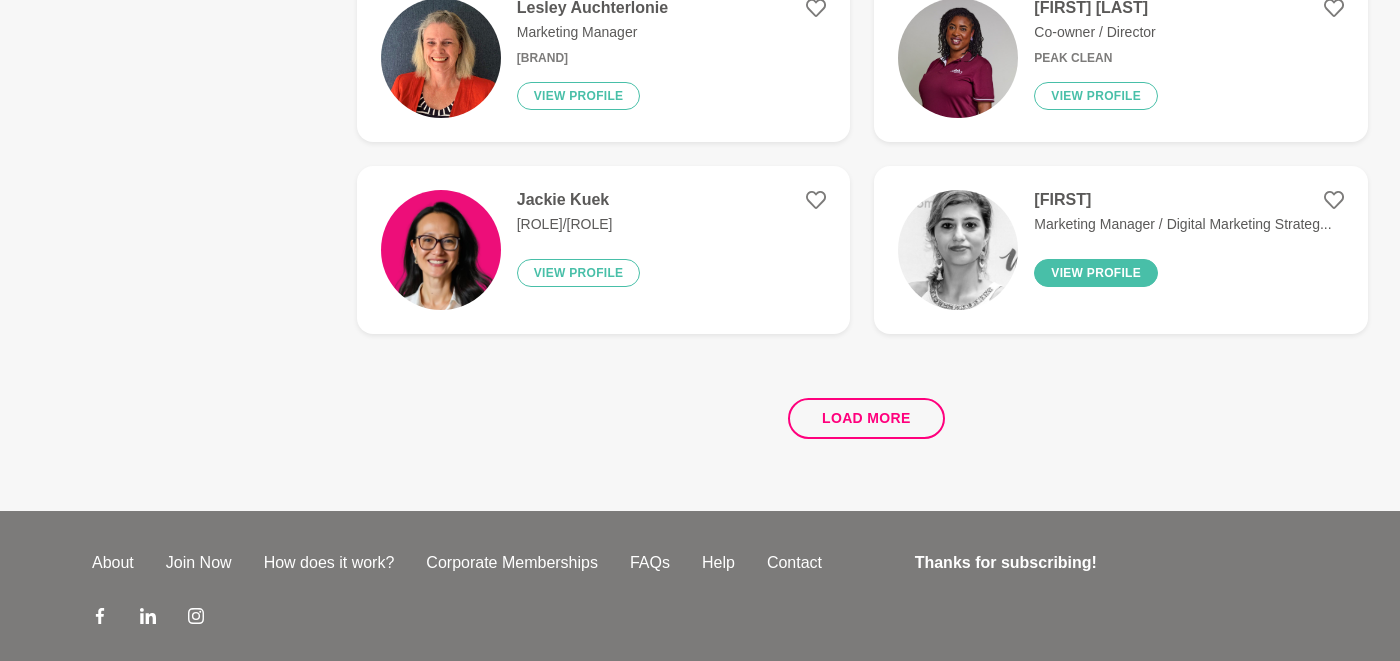 click on "View profile" at bounding box center (1096, 273) 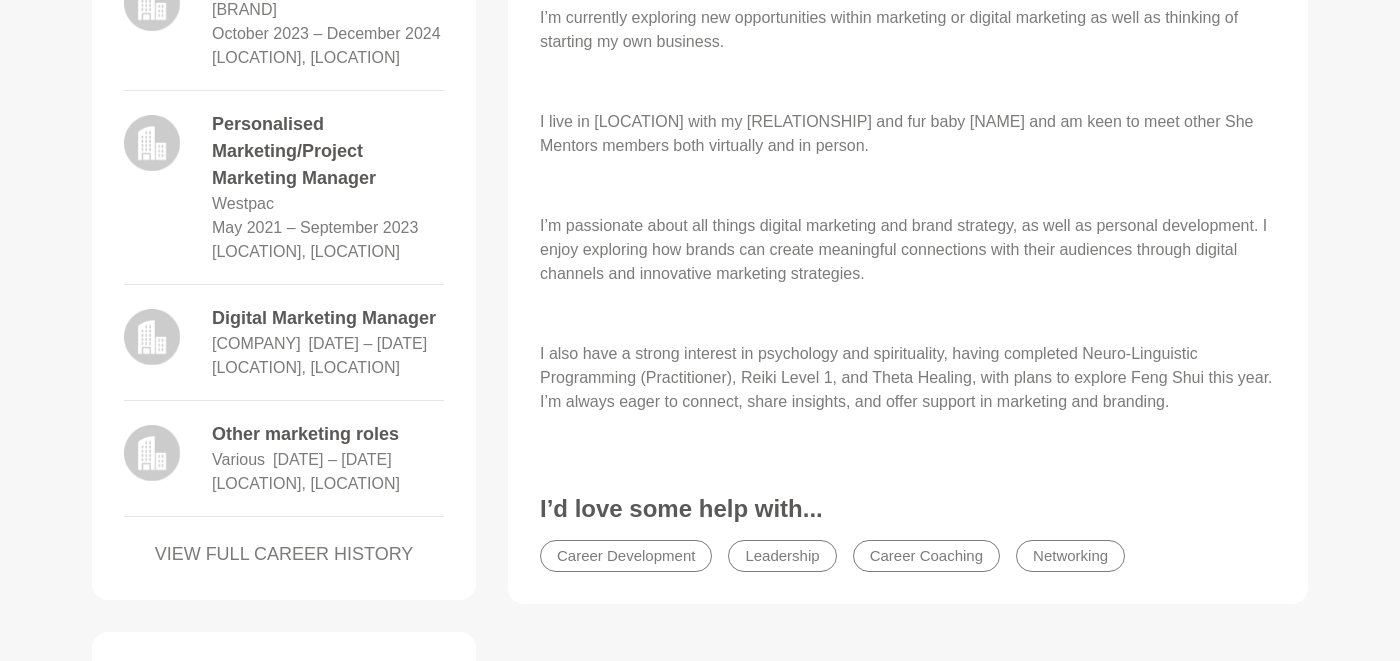 scroll, scrollTop: 952, scrollLeft: 0, axis: vertical 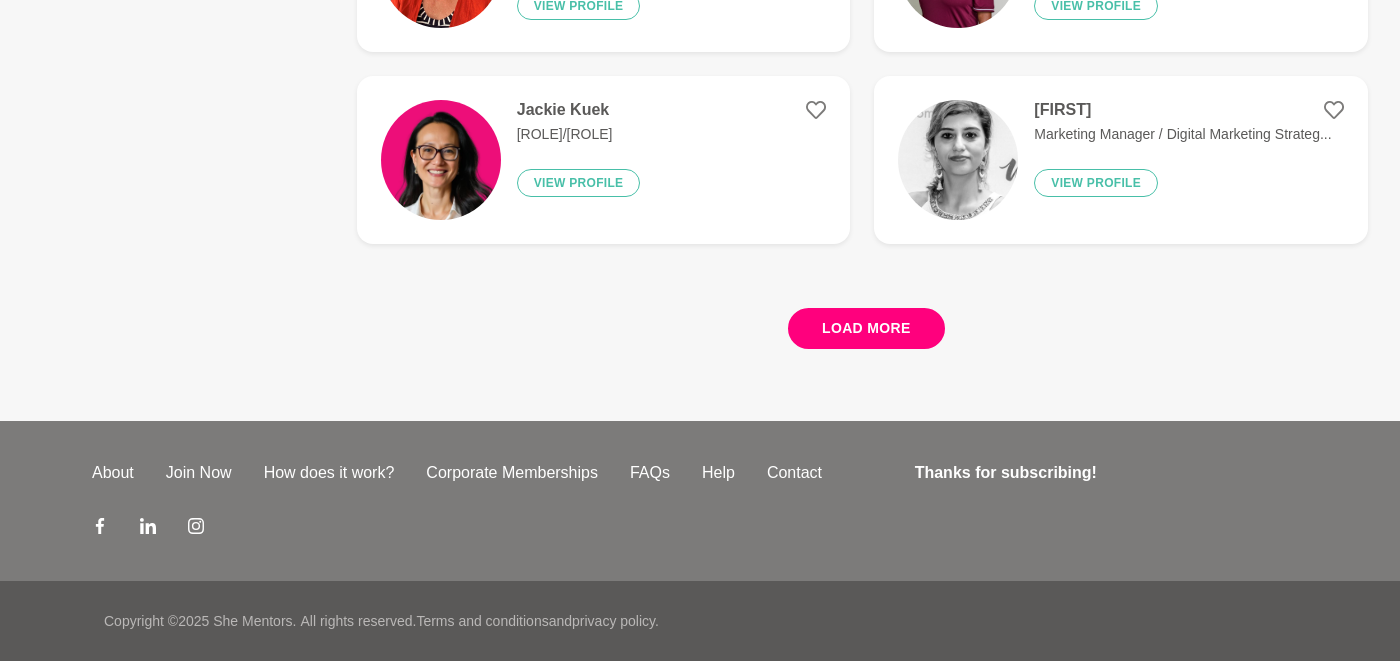 click on "Load more" at bounding box center [866, 328] 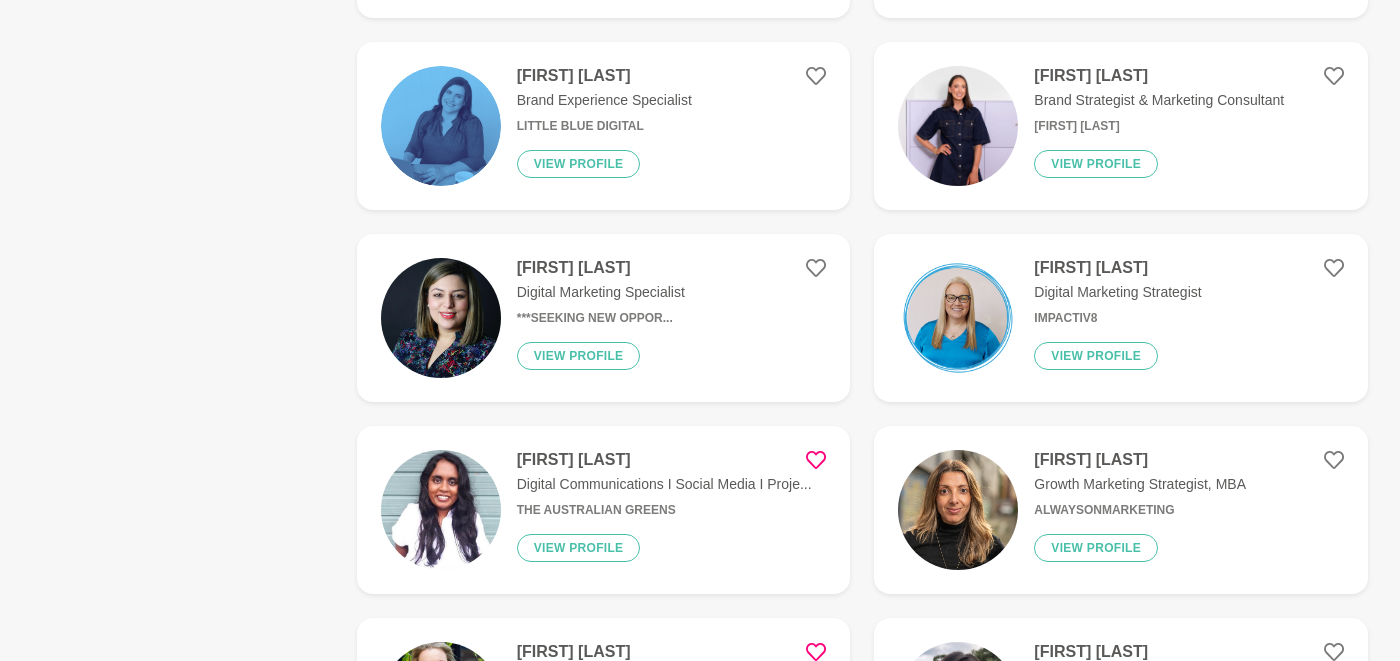 scroll, scrollTop: 6151, scrollLeft: 0, axis: vertical 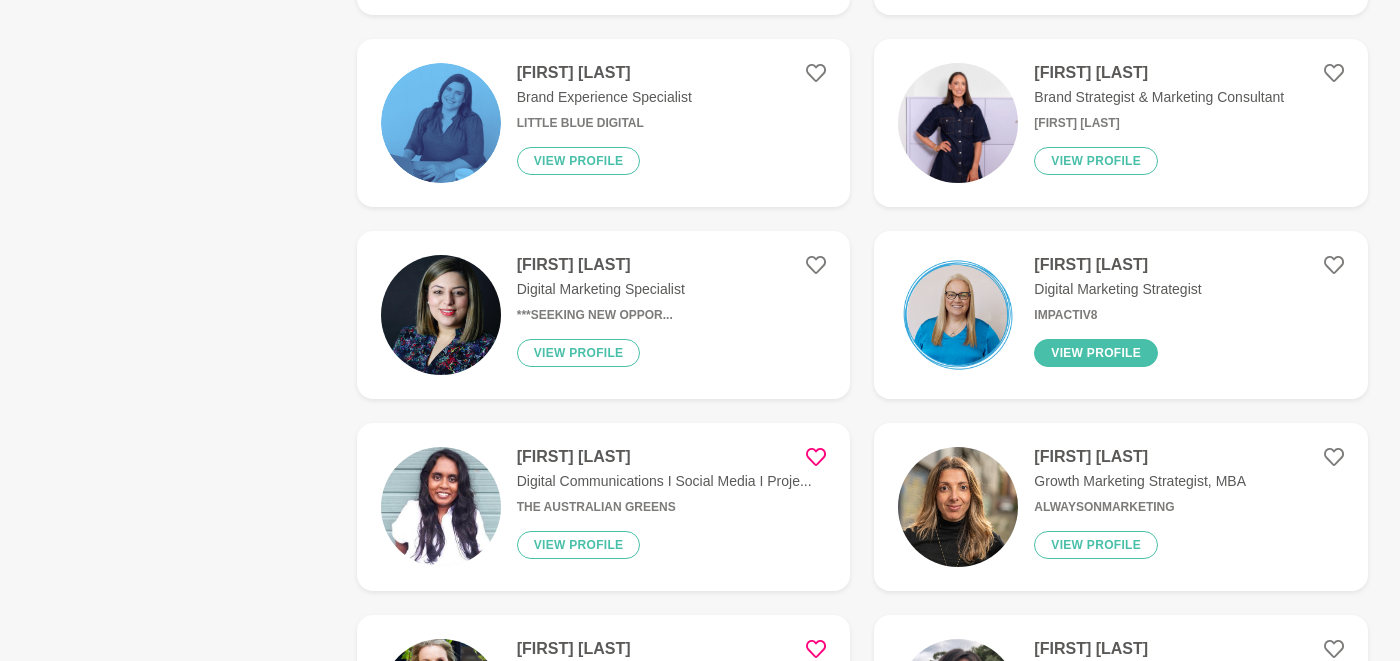 click on "View profile" at bounding box center [1096, 353] 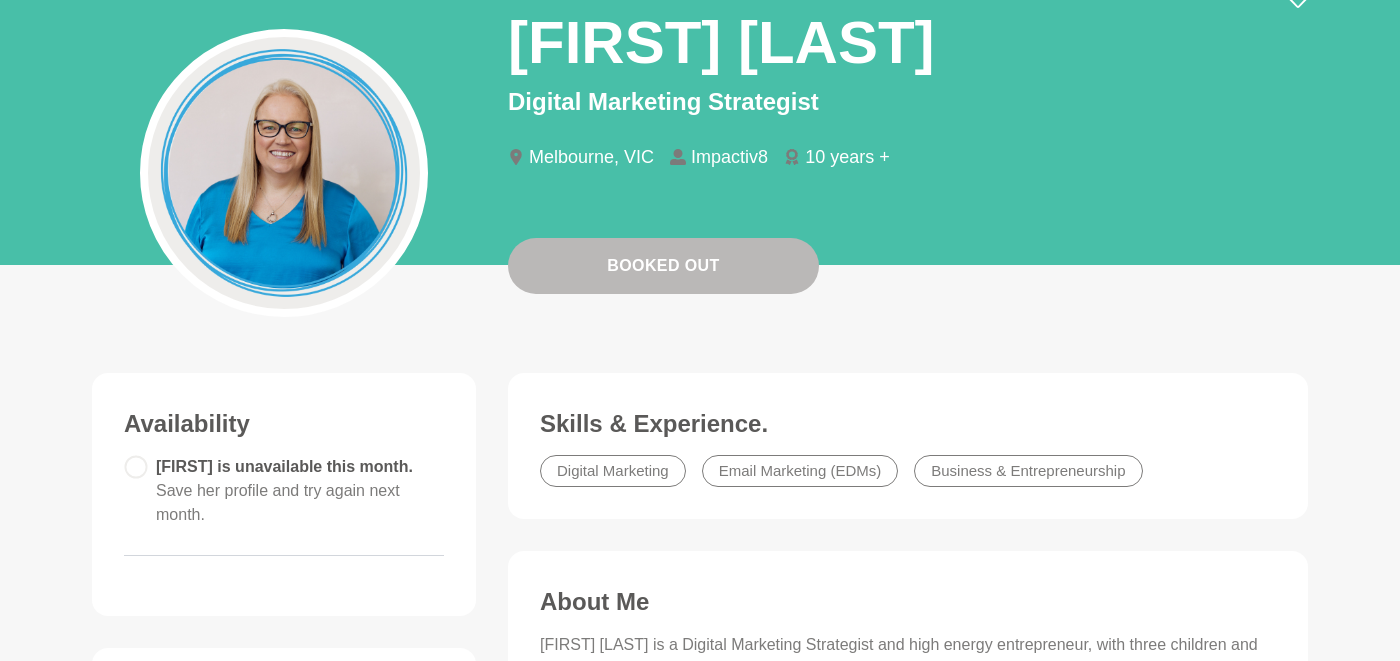 scroll, scrollTop: 0, scrollLeft: 0, axis: both 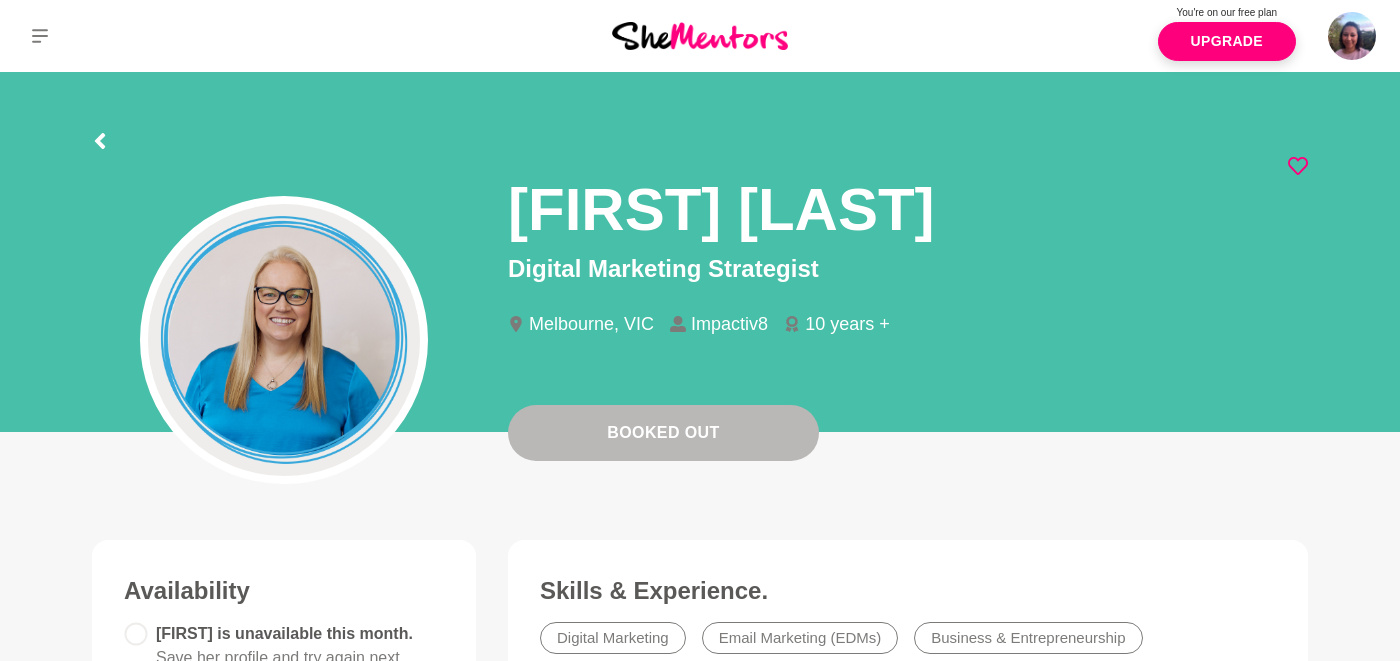 click 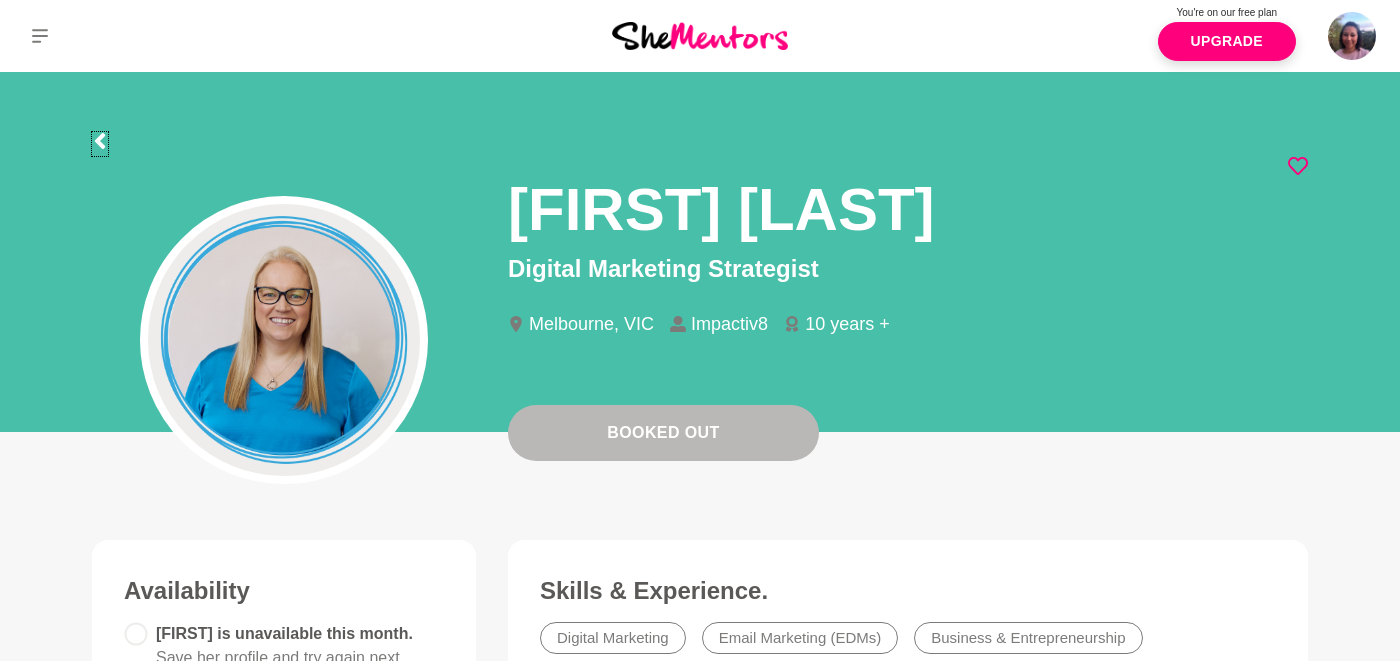 click 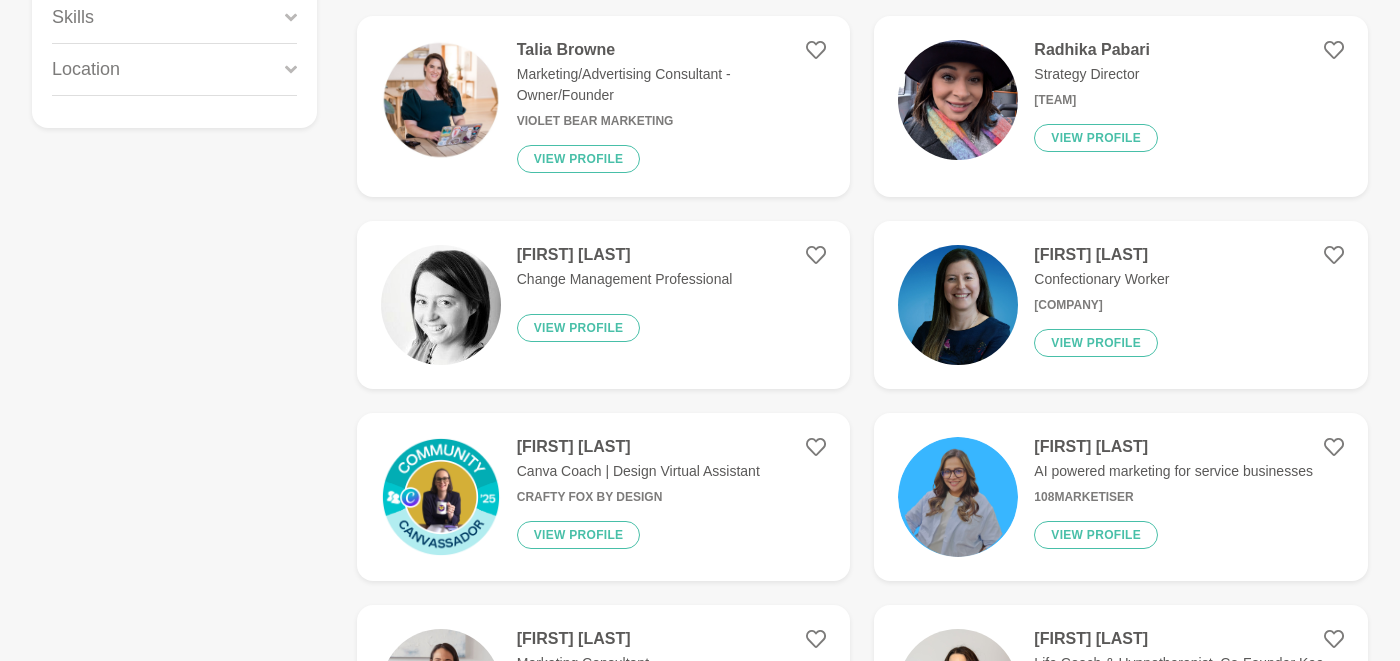 scroll, scrollTop: 523, scrollLeft: 0, axis: vertical 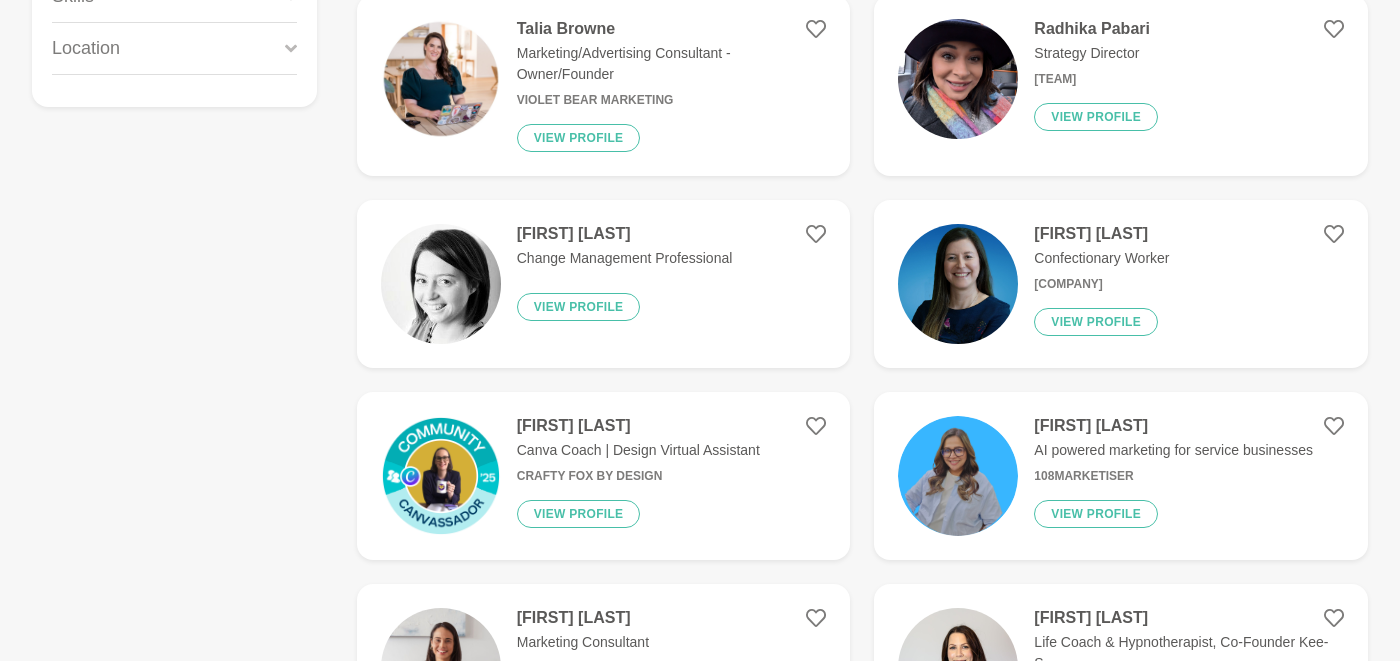 click on "[FIRST] [LAST]" at bounding box center (638, 426) 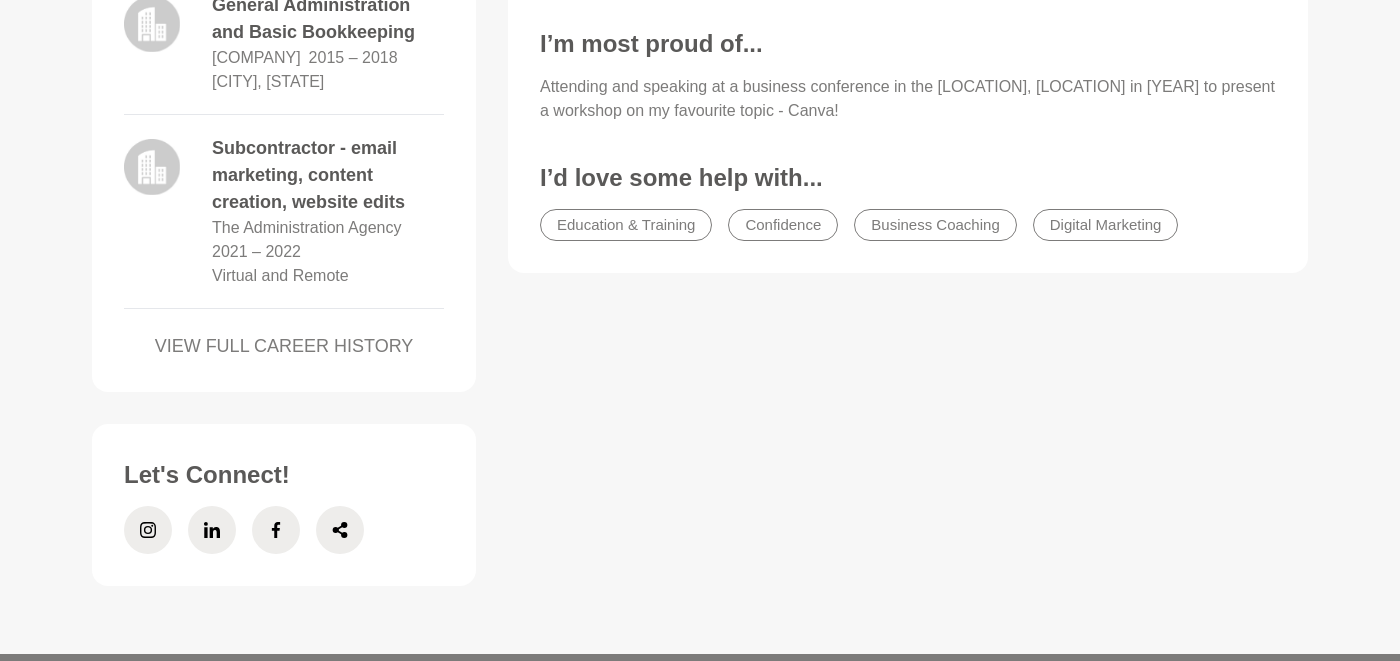 scroll, scrollTop: 1262, scrollLeft: 0, axis: vertical 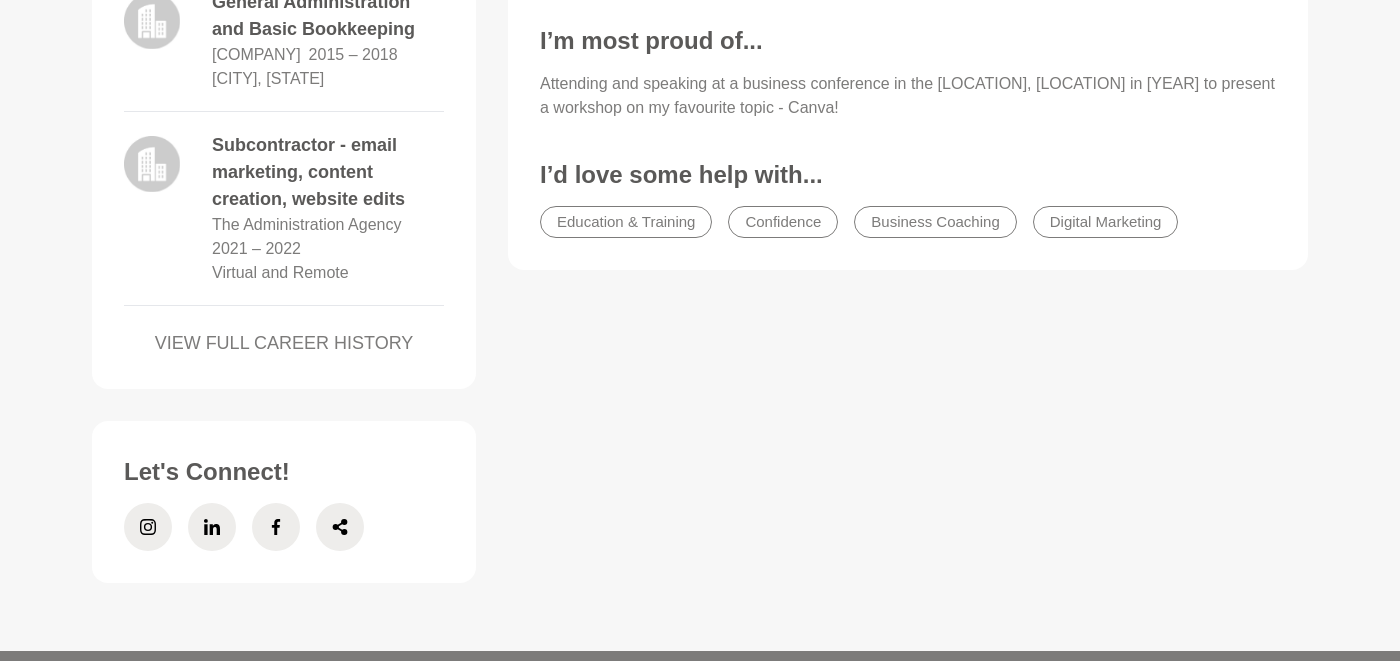 click on "VIEW FULL CAREER HISTORY" at bounding box center (284, 343) 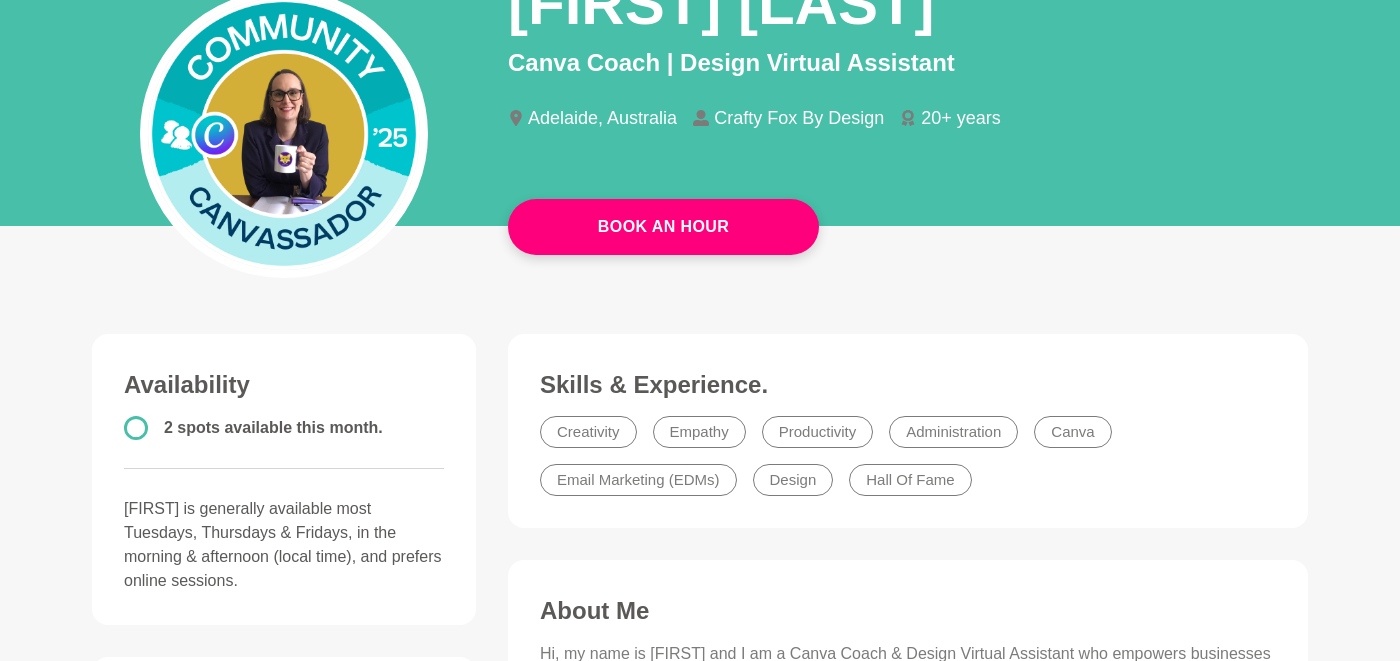 scroll, scrollTop: 0, scrollLeft: 0, axis: both 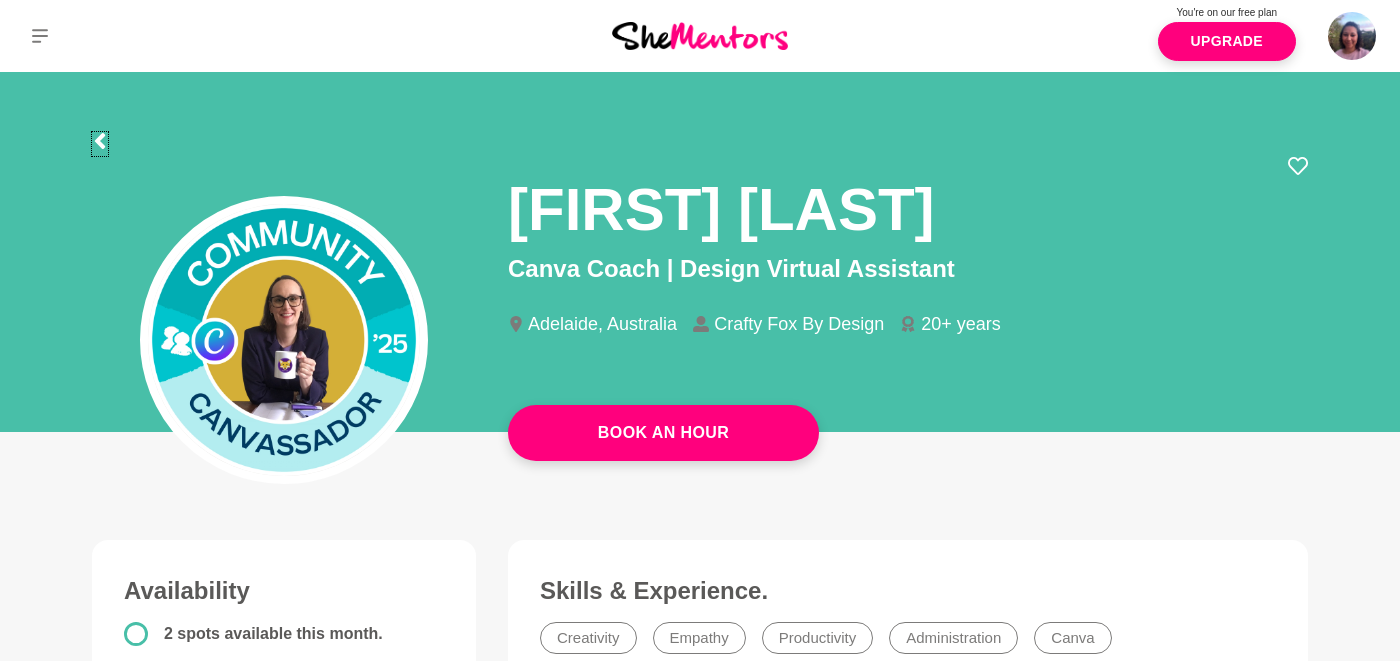 click at bounding box center [100, 144] 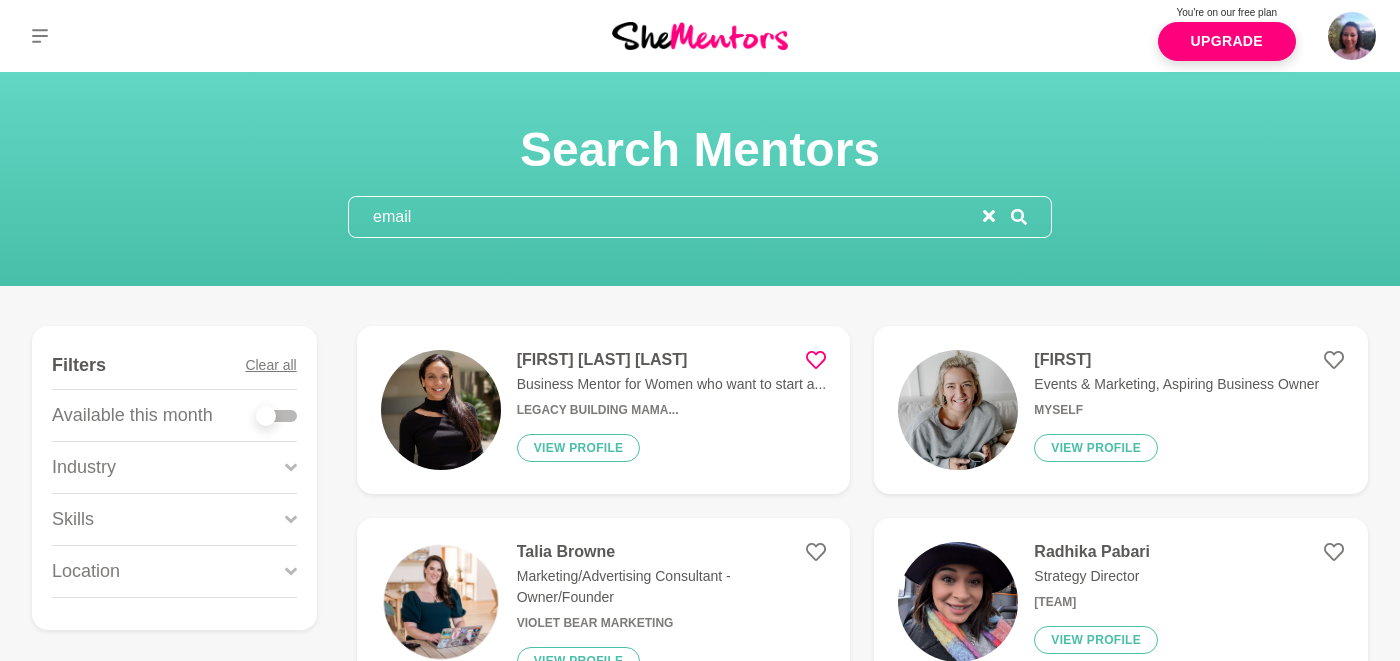 drag, startPoint x: 463, startPoint y: 228, endPoint x: 346, endPoint y: 219, distance: 117.34564 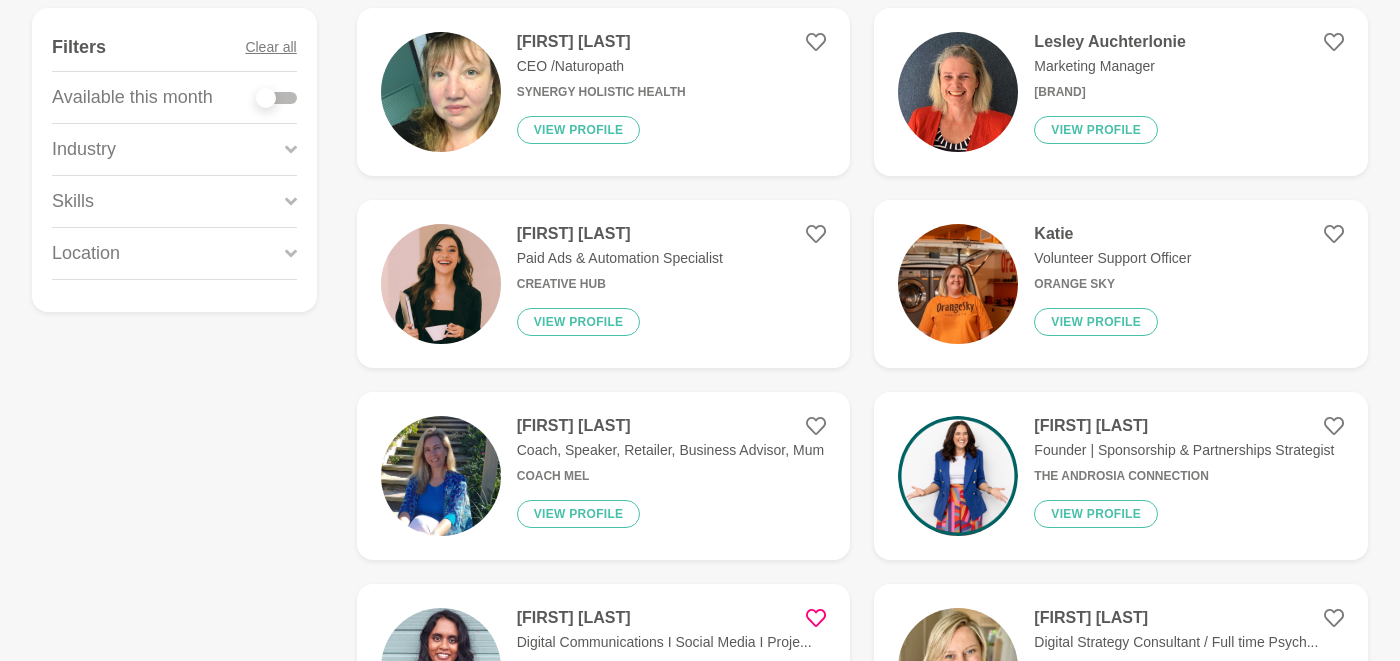 scroll, scrollTop: 324, scrollLeft: 0, axis: vertical 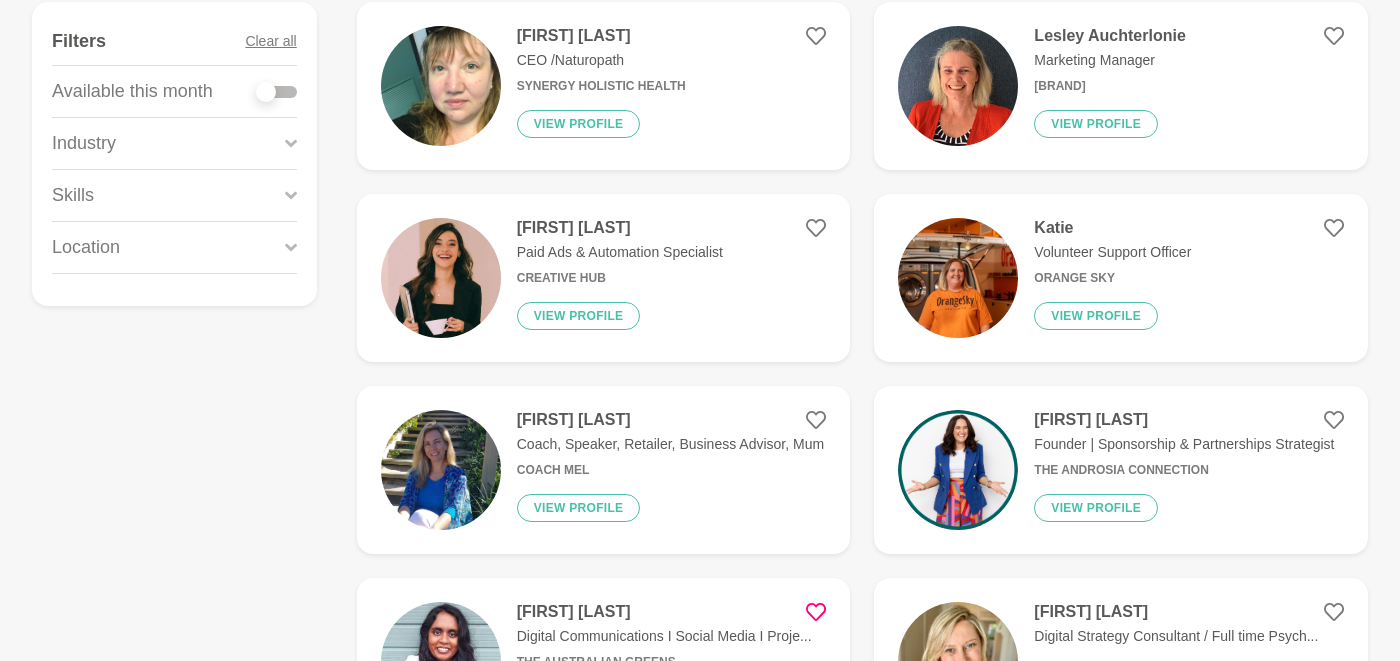 type on "digital product" 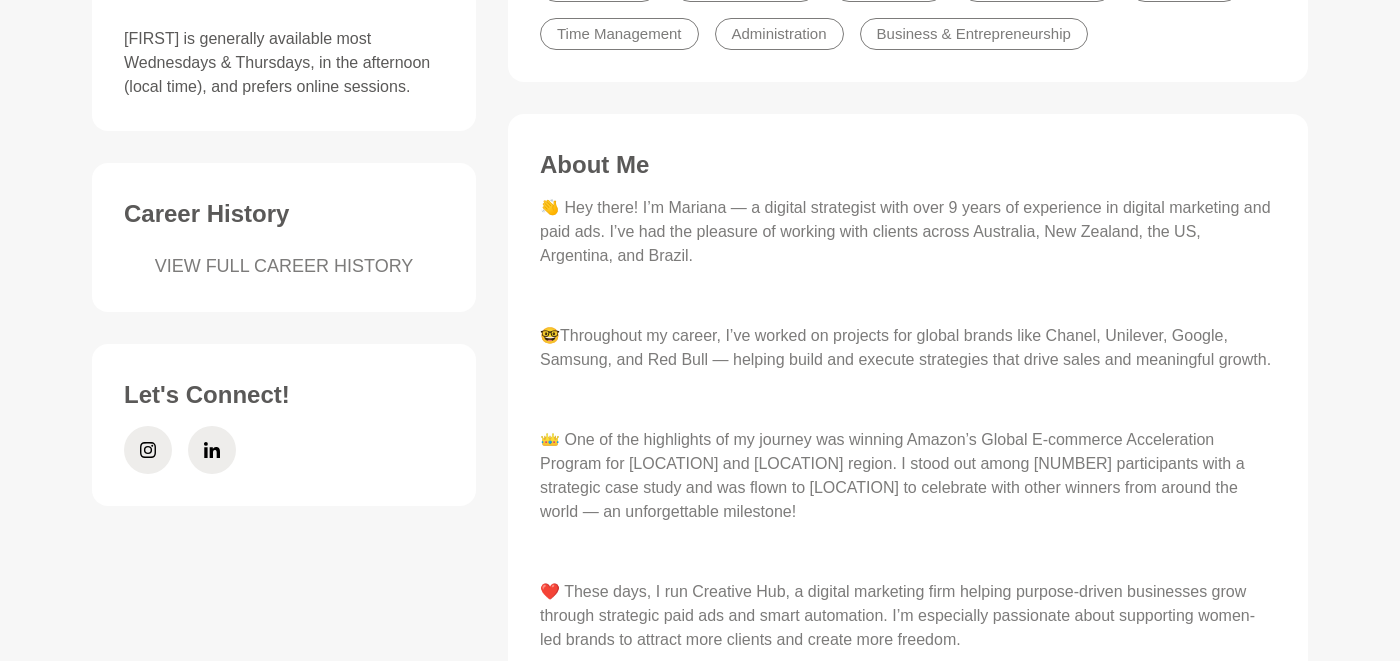 scroll, scrollTop: 765, scrollLeft: 0, axis: vertical 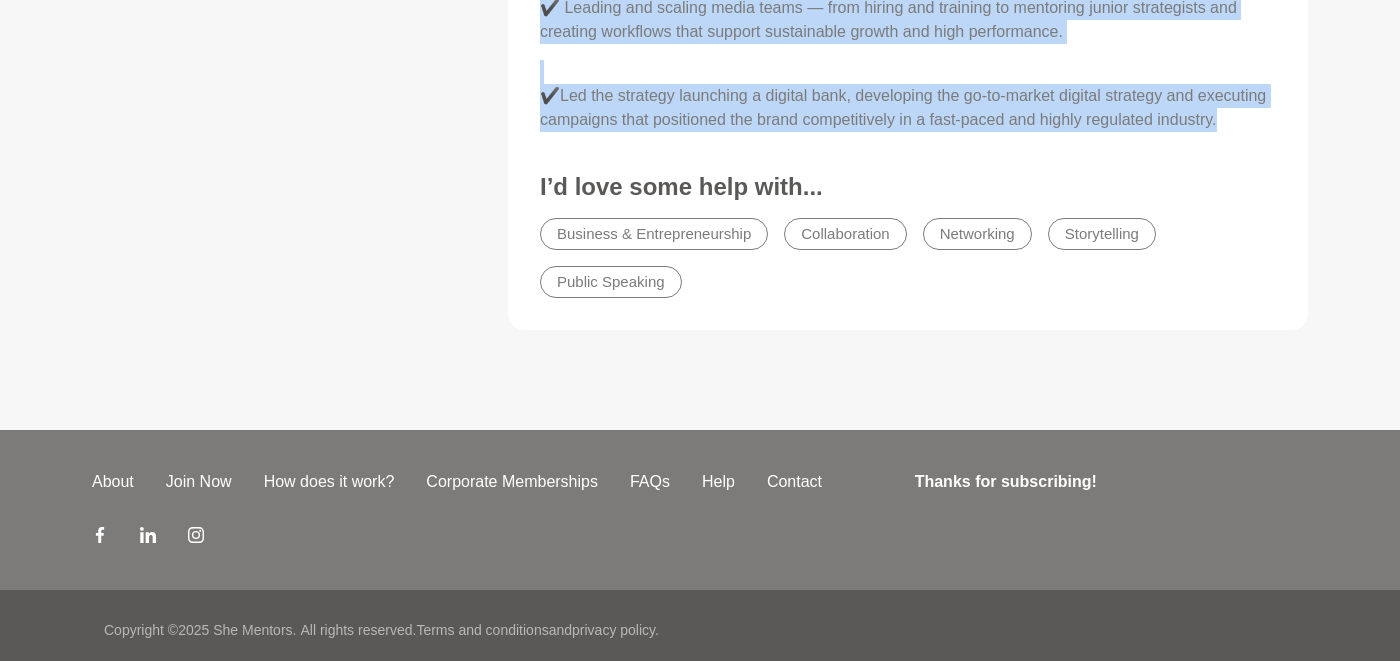 drag, startPoint x: 560, startPoint y: 146, endPoint x: 674, endPoint y: 176, distance: 117.881294 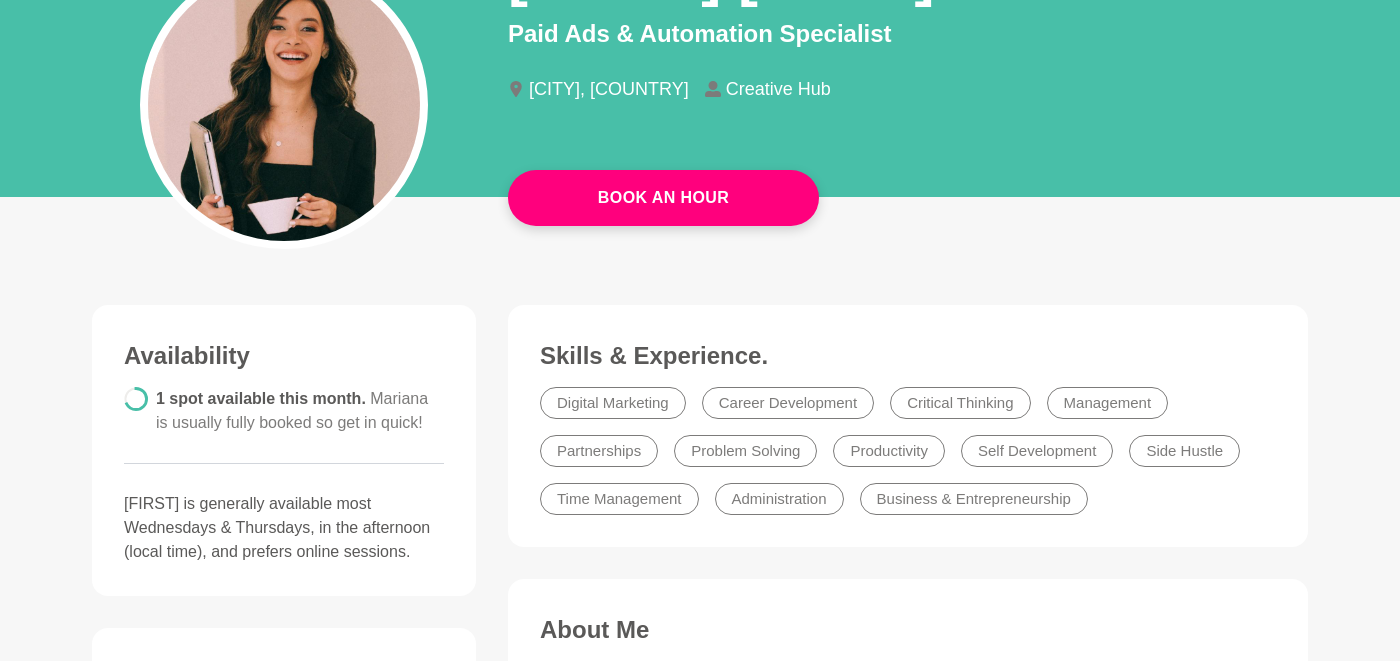 scroll, scrollTop: 0, scrollLeft: 0, axis: both 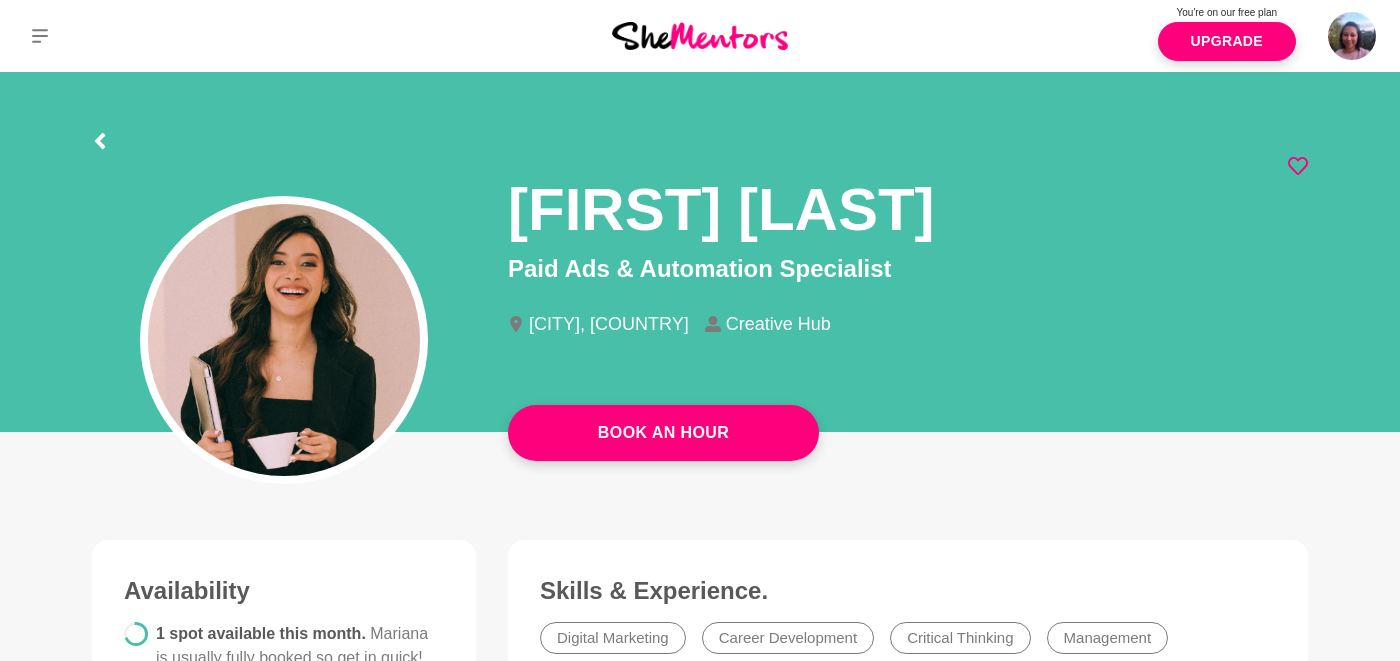 click 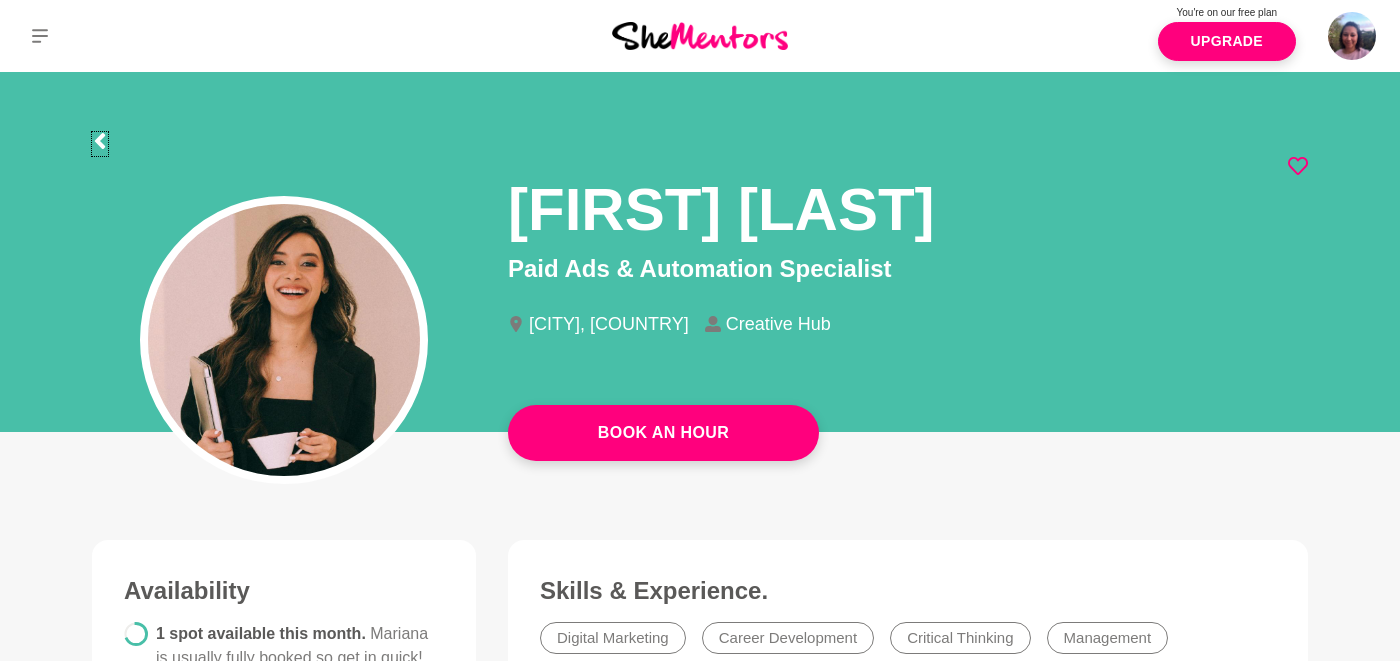 click 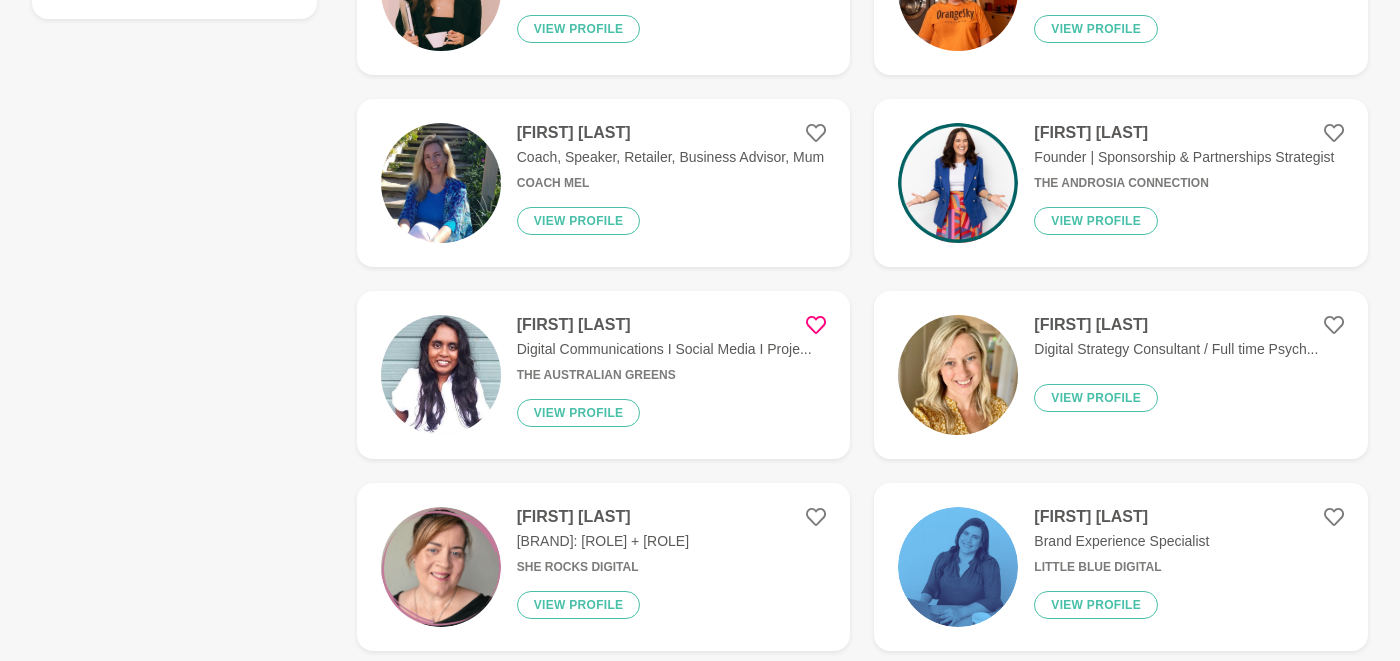 scroll, scrollTop: 612, scrollLeft: 0, axis: vertical 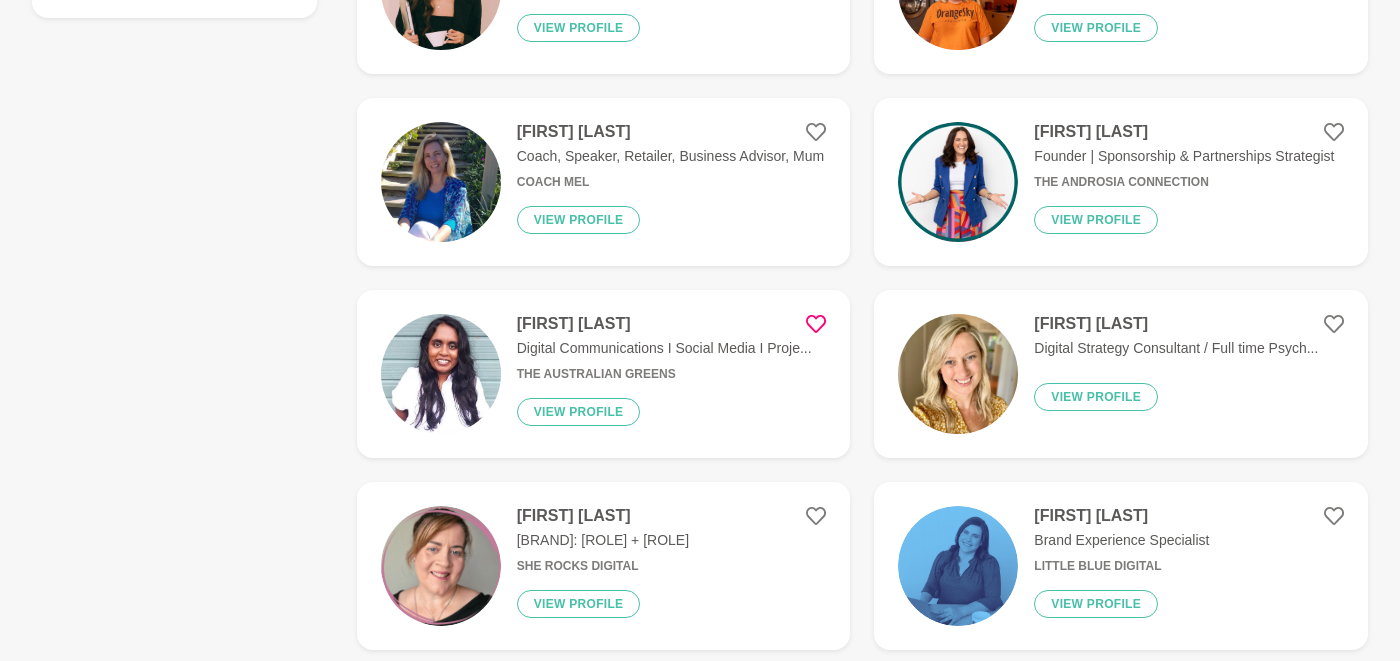 click on "Digital Communications I Social Media I Proje..." at bounding box center [664, 348] 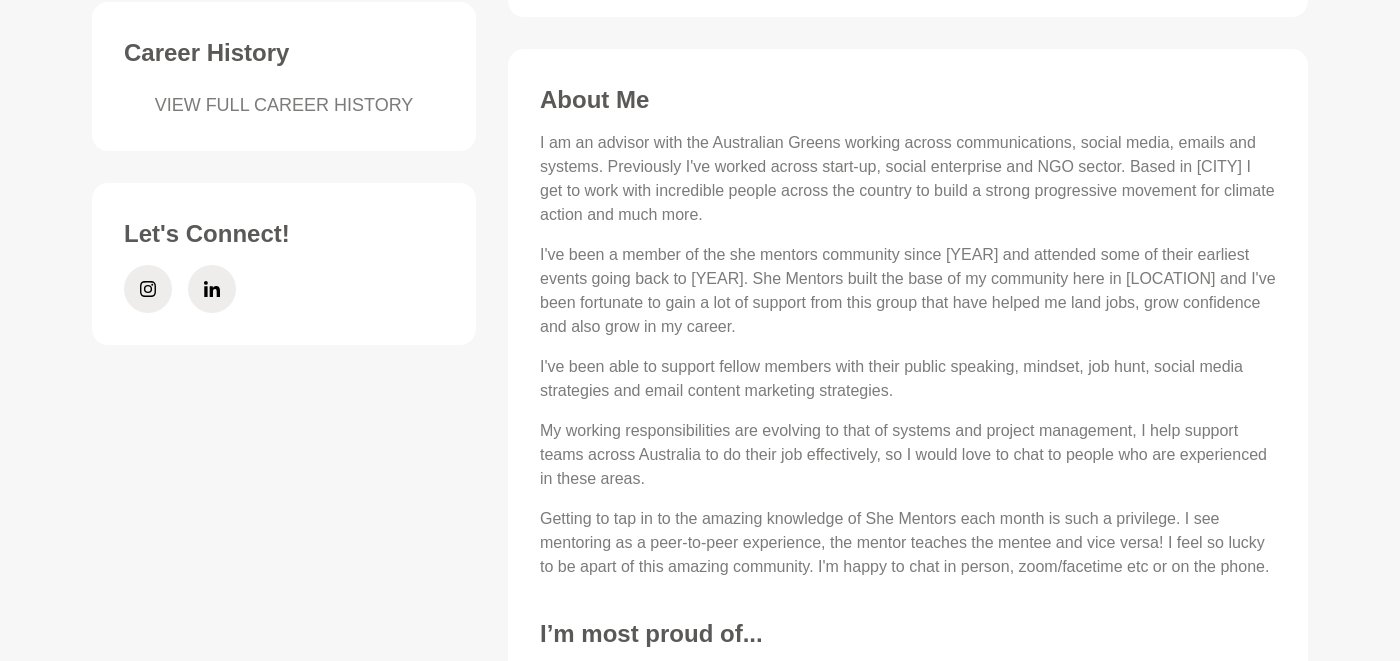 scroll, scrollTop: 779, scrollLeft: 0, axis: vertical 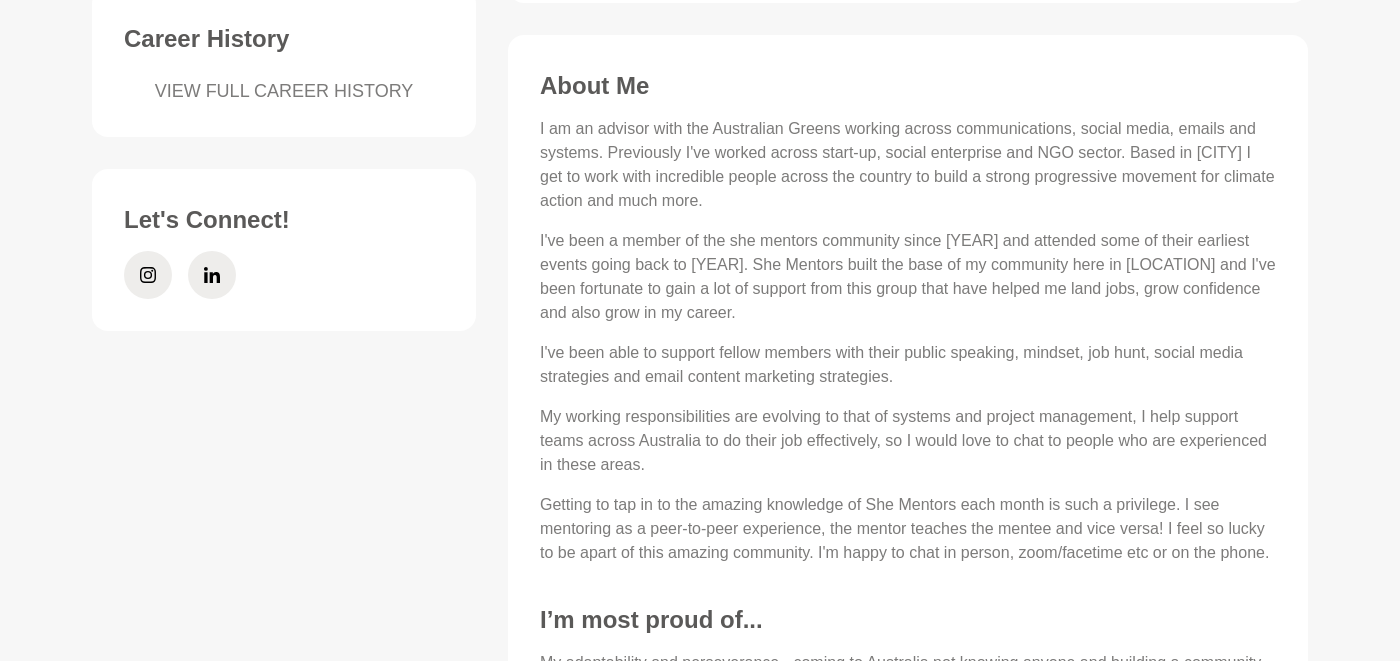 click on "VIEW FULL CAREER HISTORY" at bounding box center [284, 91] 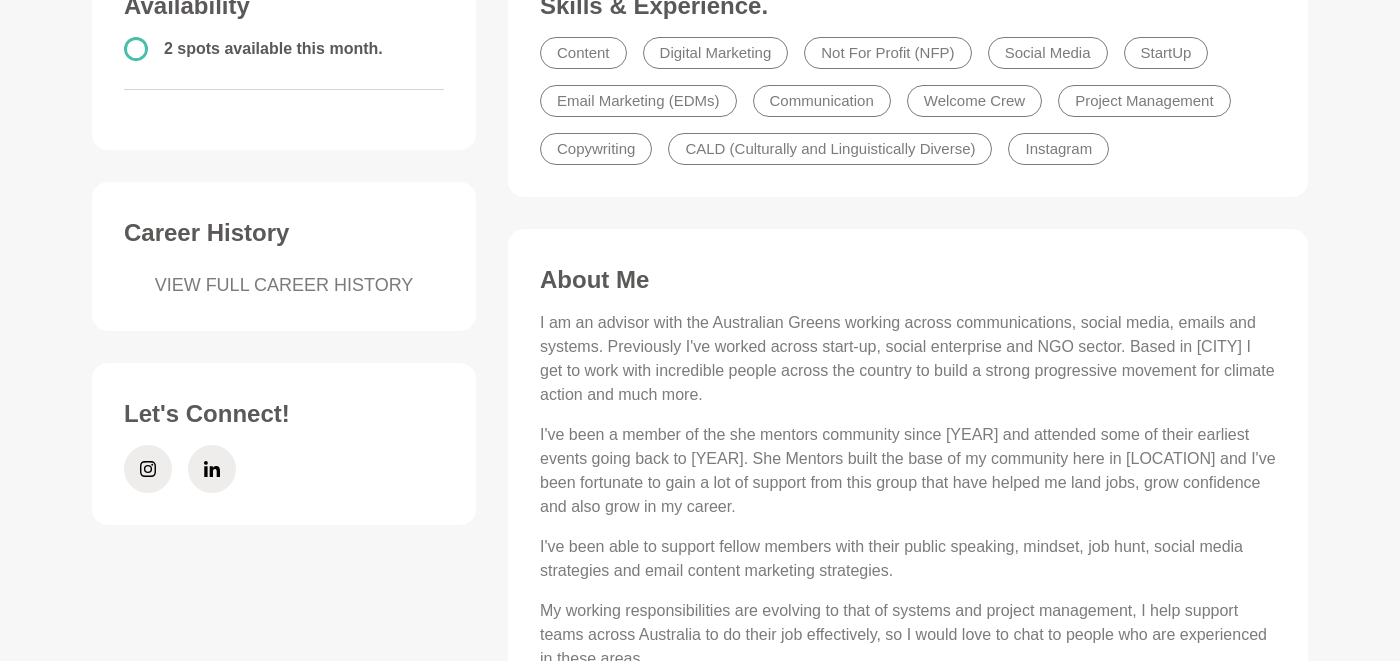 scroll, scrollTop: 595, scrollLeft: 0, axis: vertical 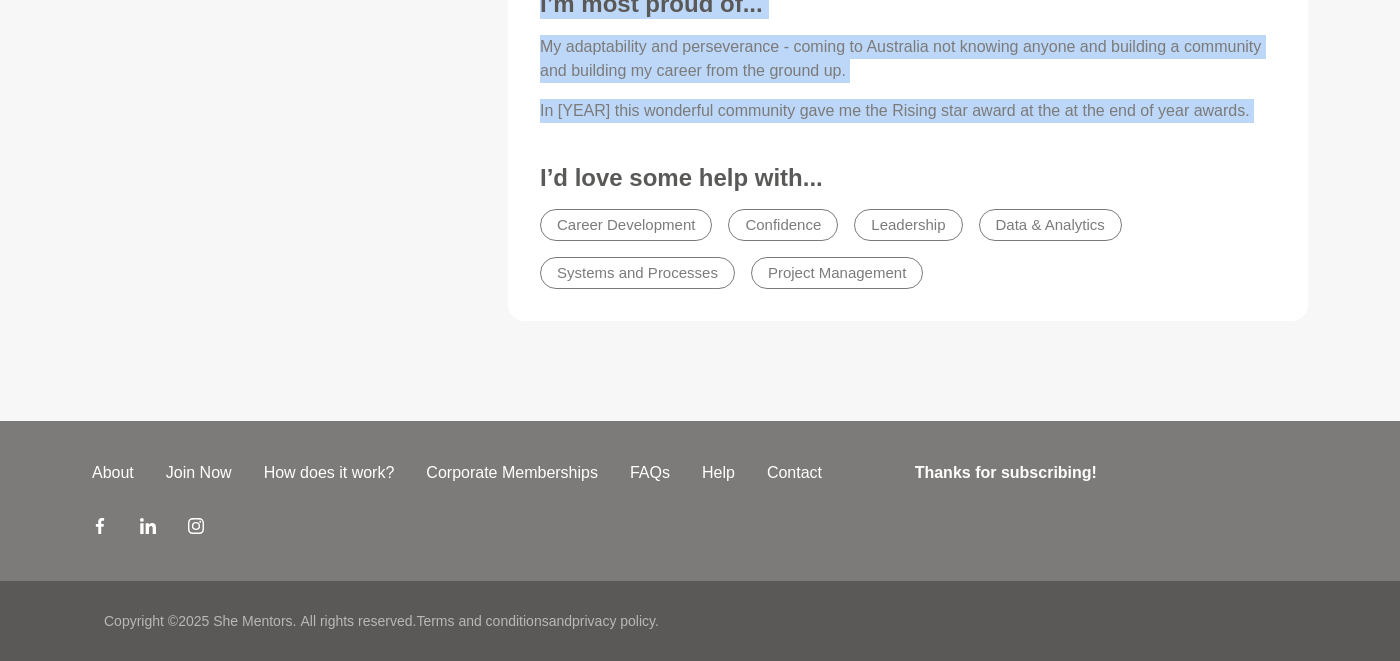 drag, startPoint x: 540, startPoint y: 314, endPoint x: 980, endPoint y: 146, distance: 470.98196 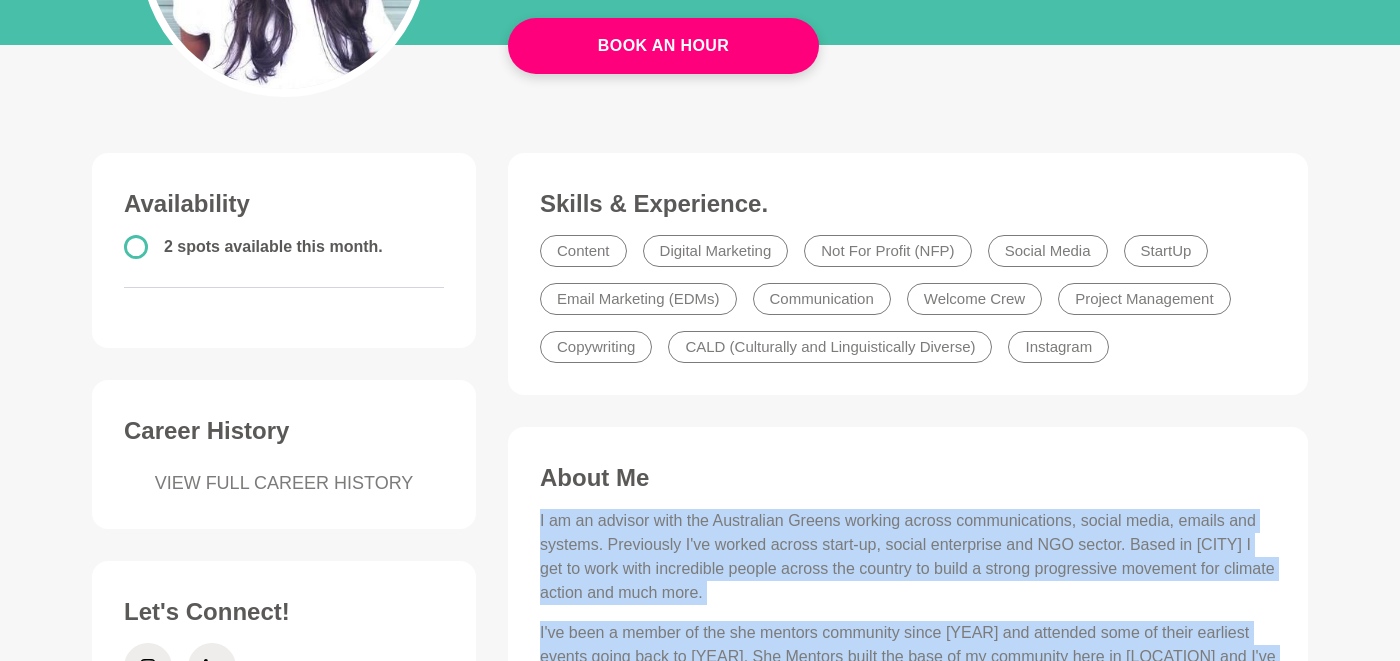 scroll, scrollTop: 392, scrollLeft: 0, axis: vertical 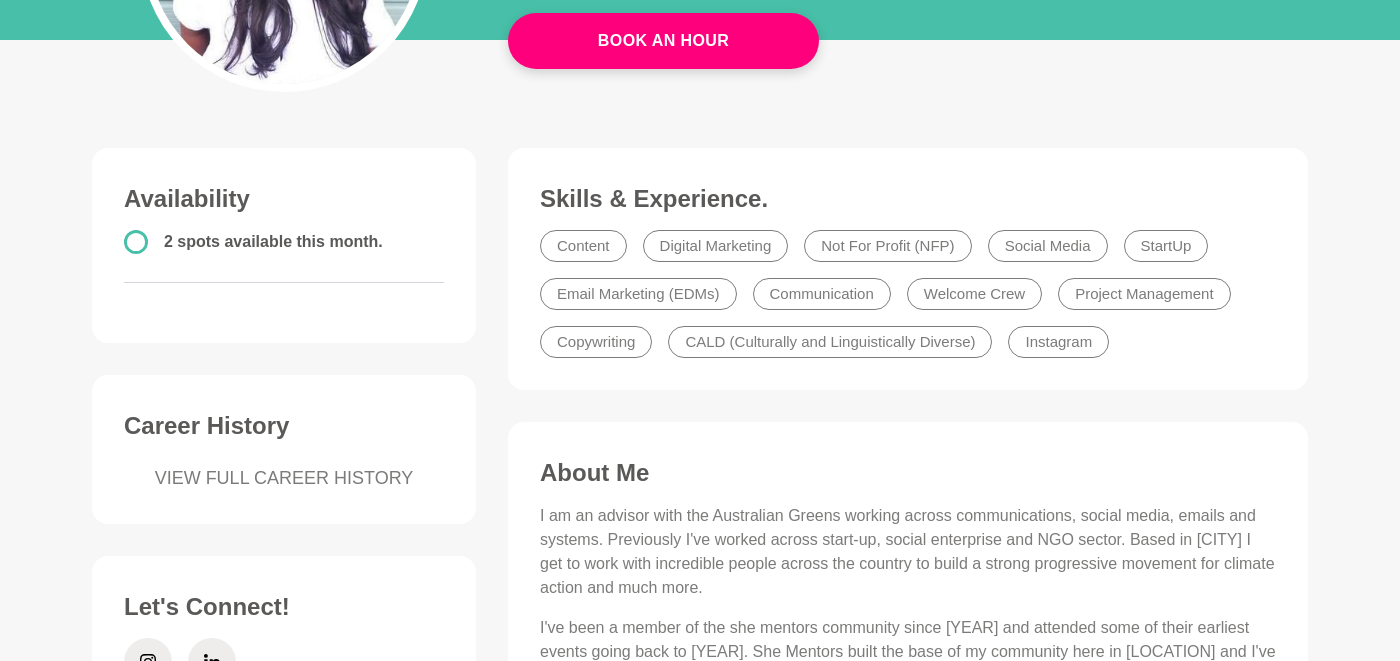 click on "Digital Marketing" at bounding box center [716, 246] 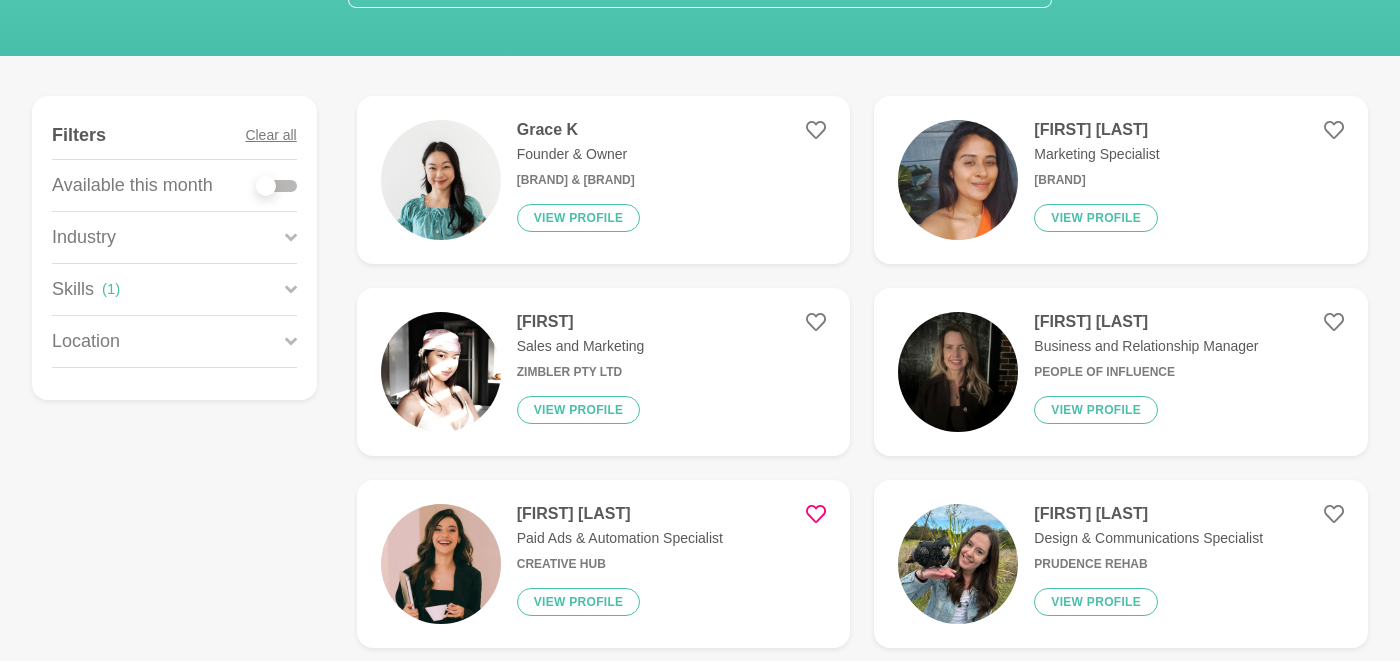 scroll, scrollTop: 0, scrollLeft: 0, axis: both 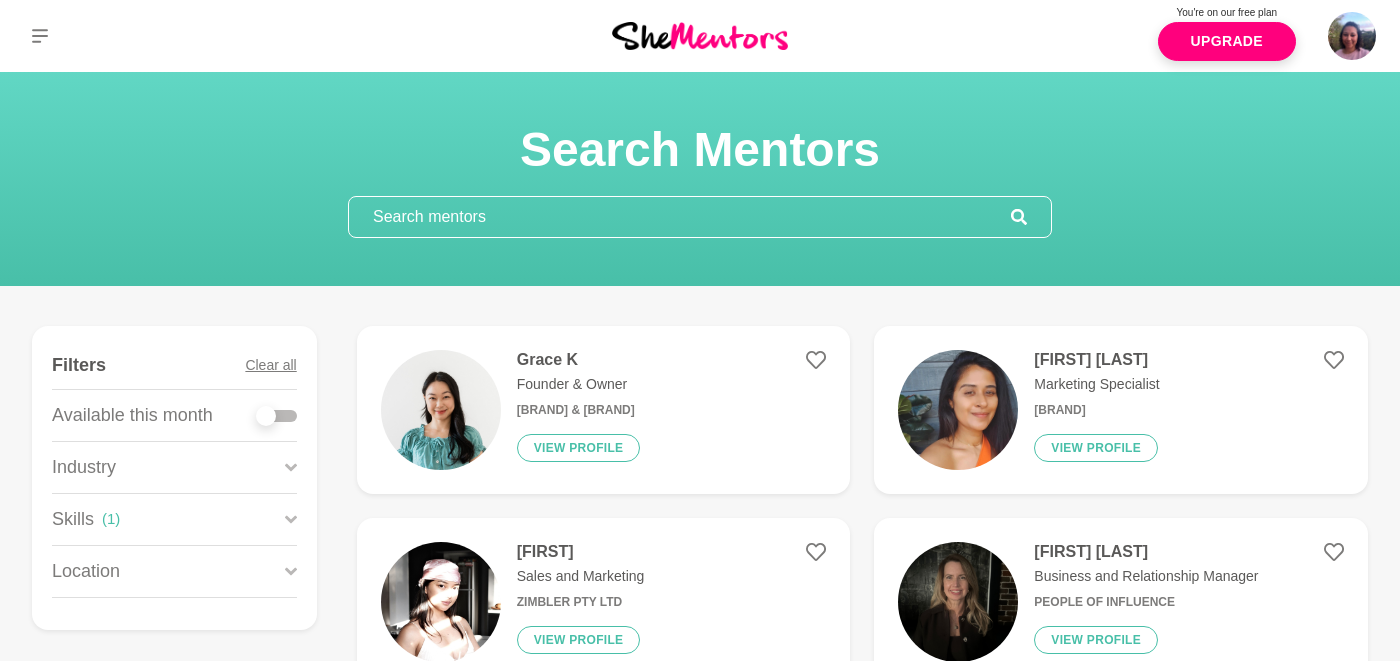 click at bounding box center [680, 217] 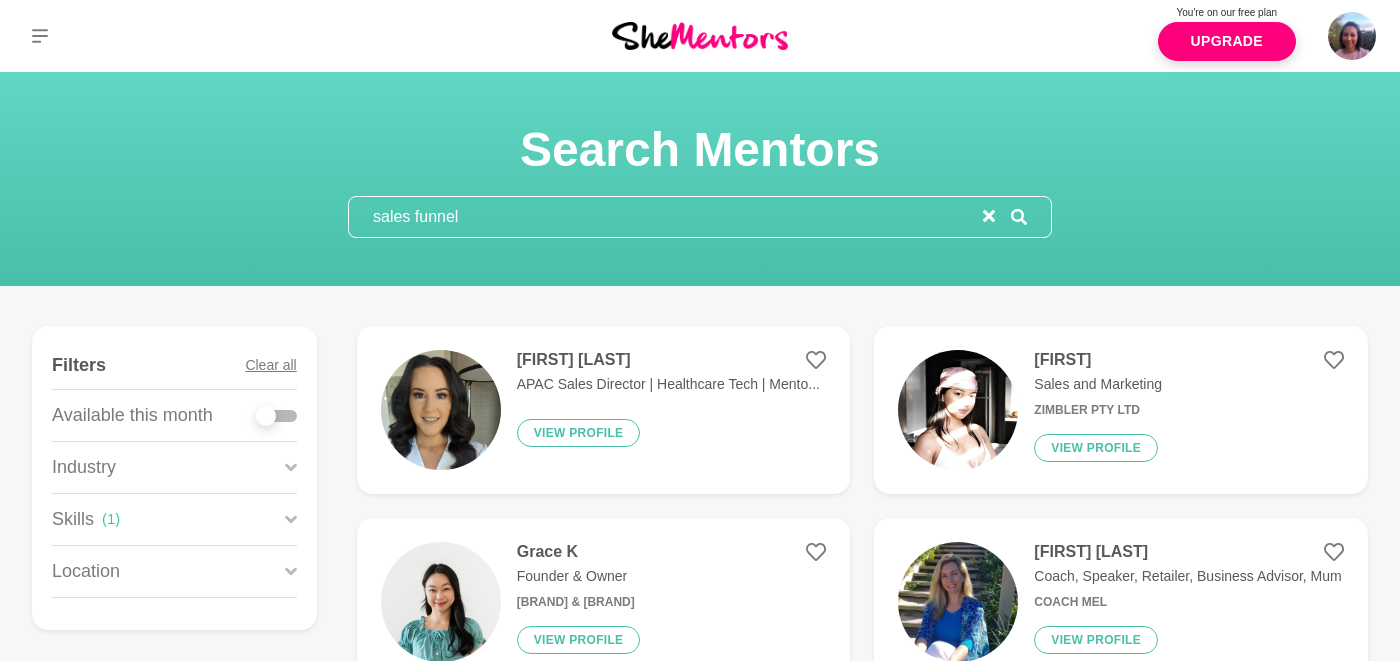 type on "sales funnel" 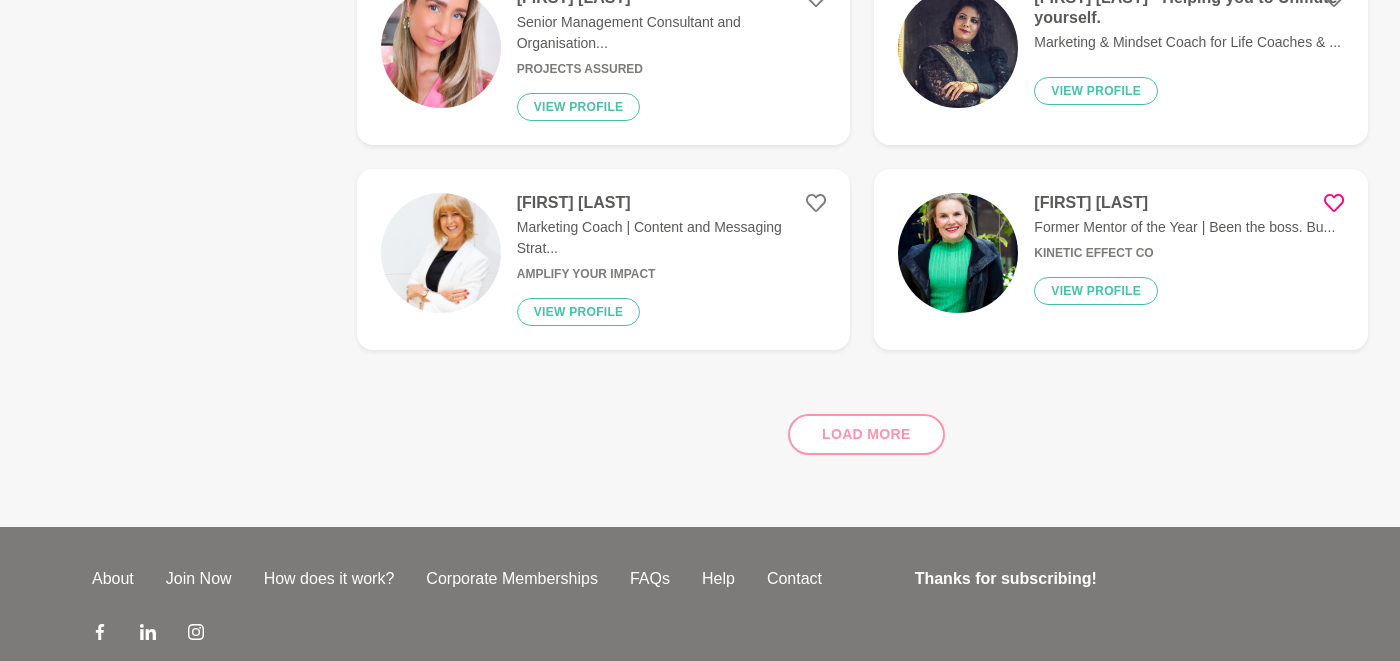 scroll, scrollTop: 1159, scrollLeft: 0, axis: vertical 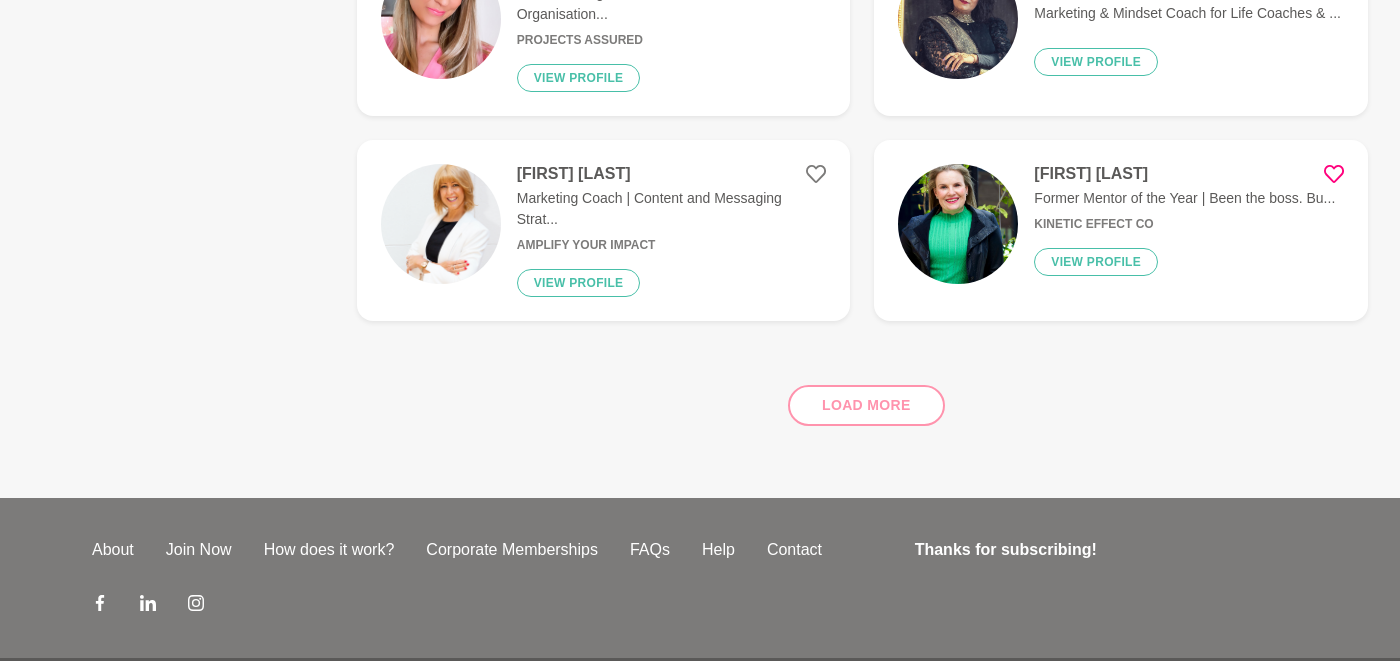 click on "Load more" at bounding box center [862, 397] 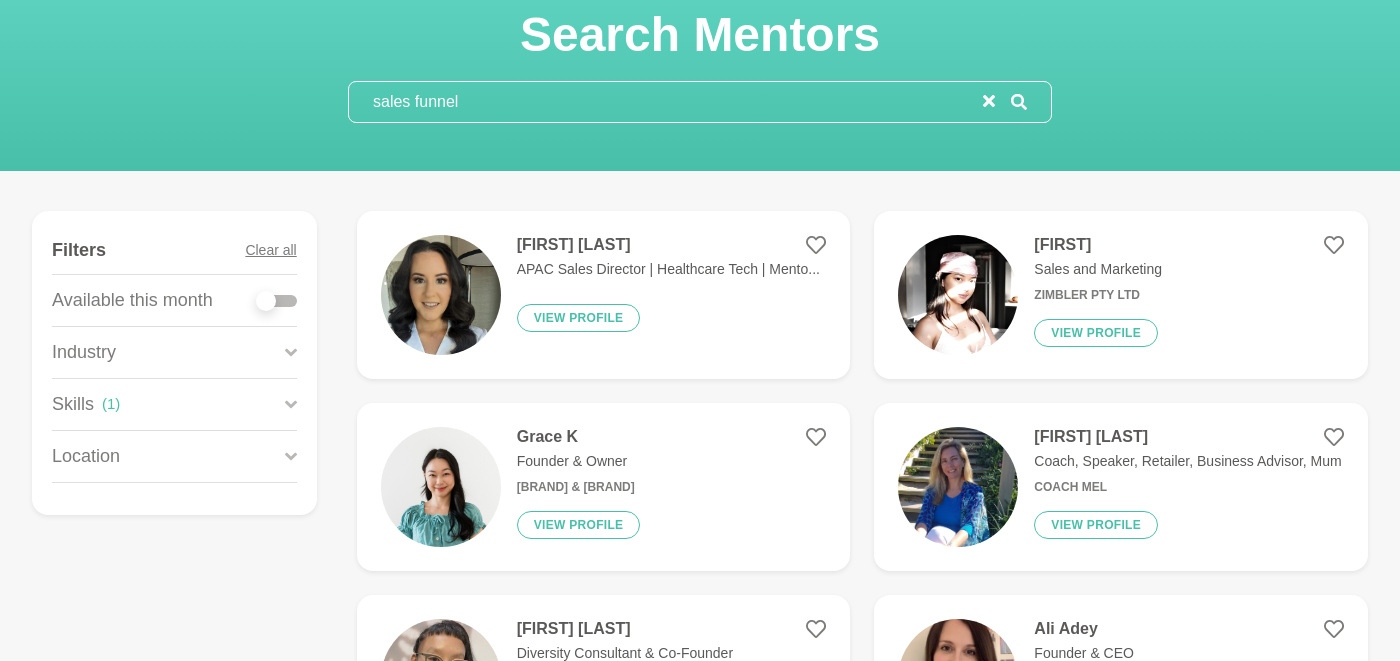scroll, scrollTop: 0, scrollLeft: 0, axis: both 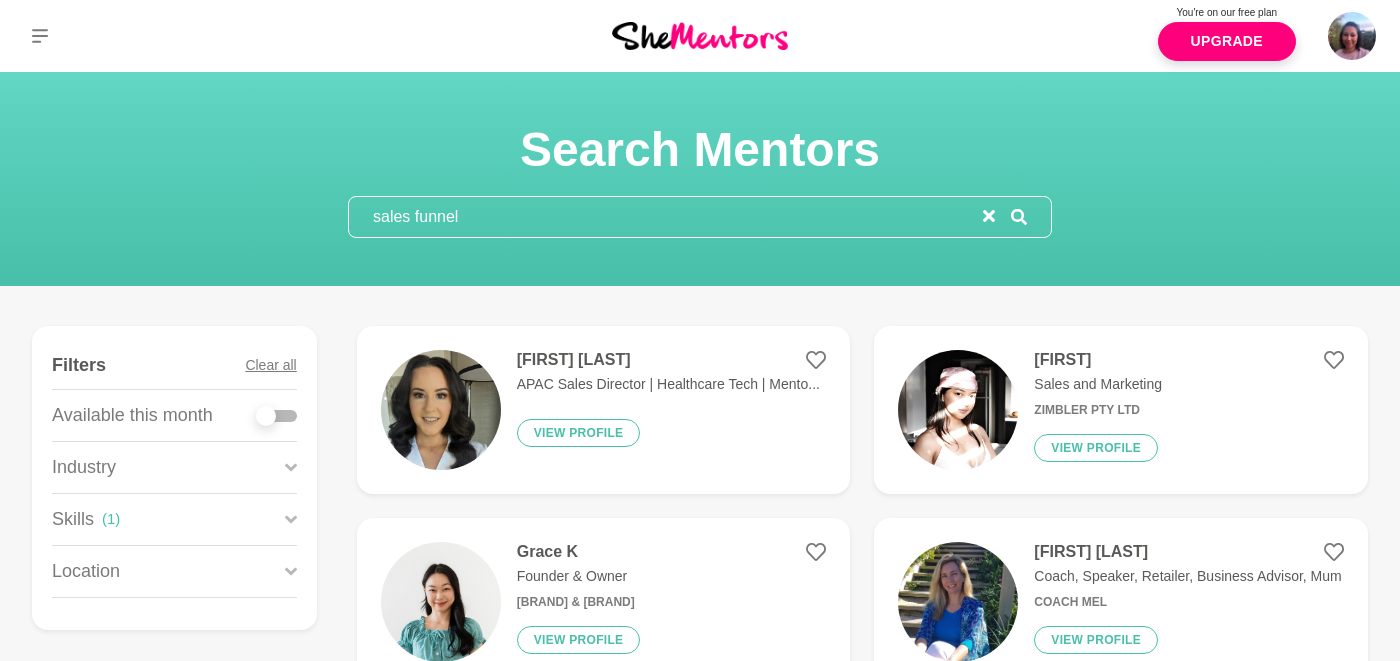 click 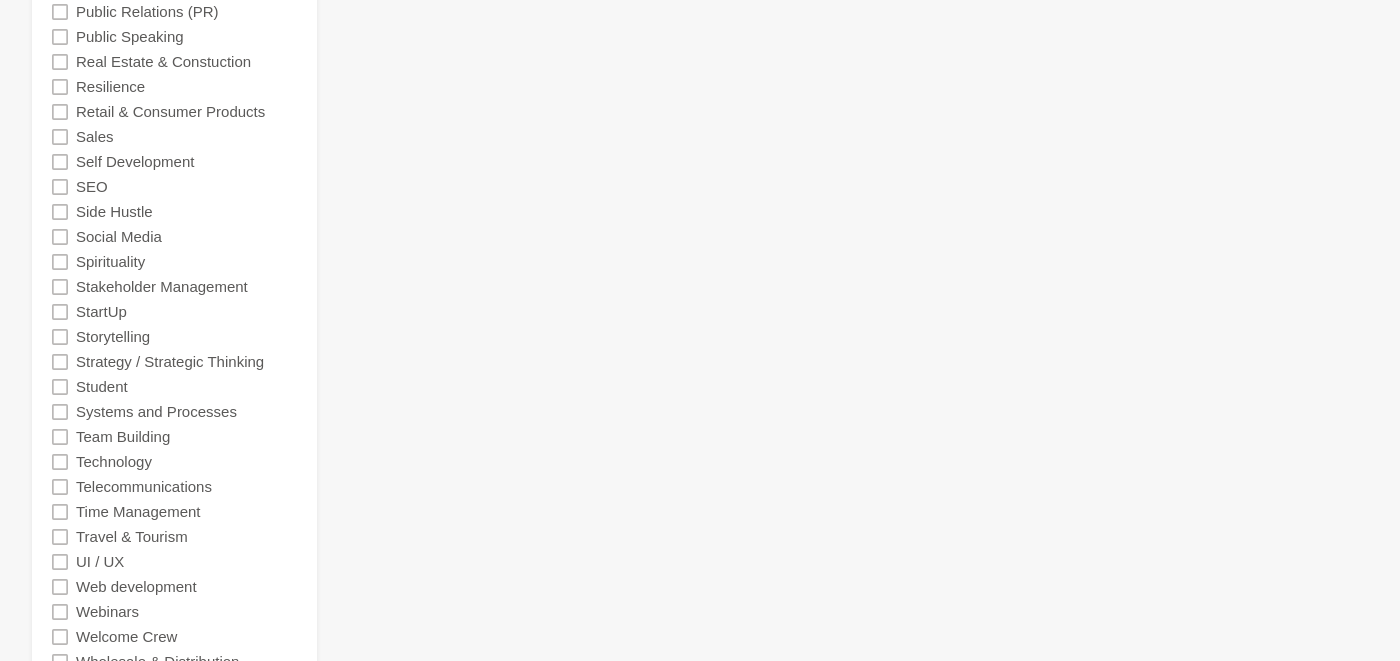 scroll, scrollTop: 3044, scrollLeft: 0, axis: vertical 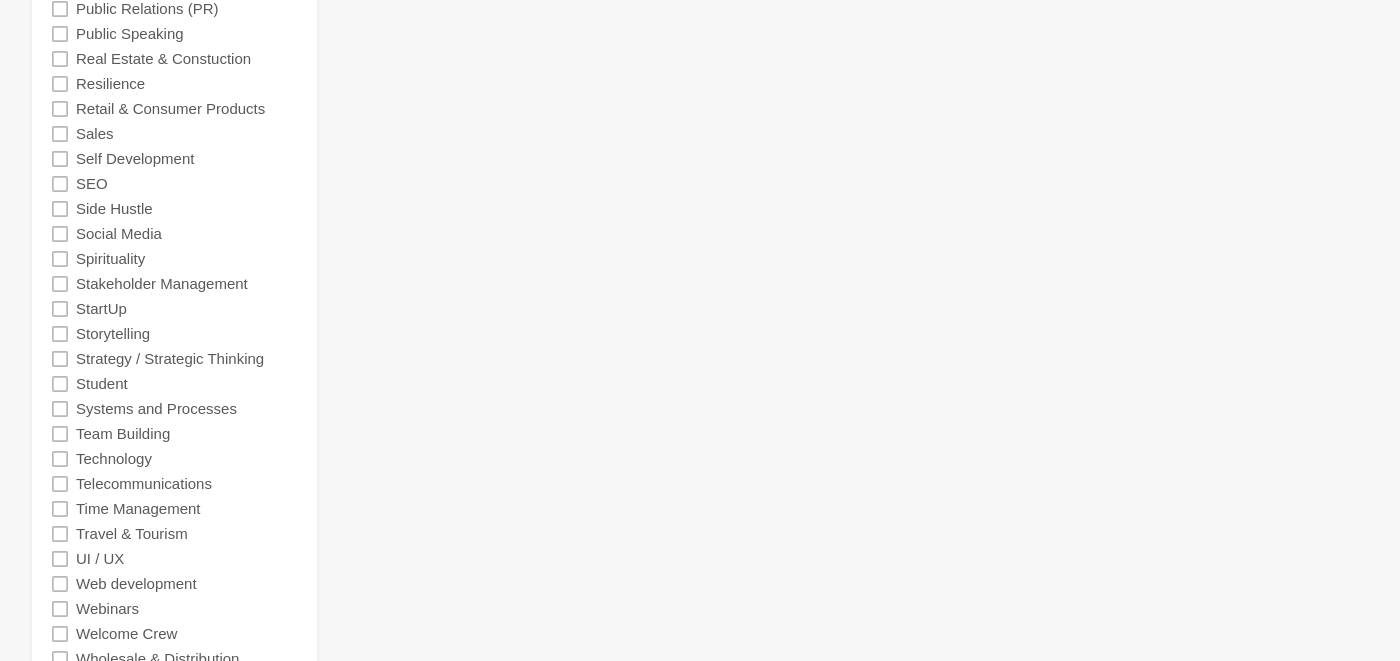 click 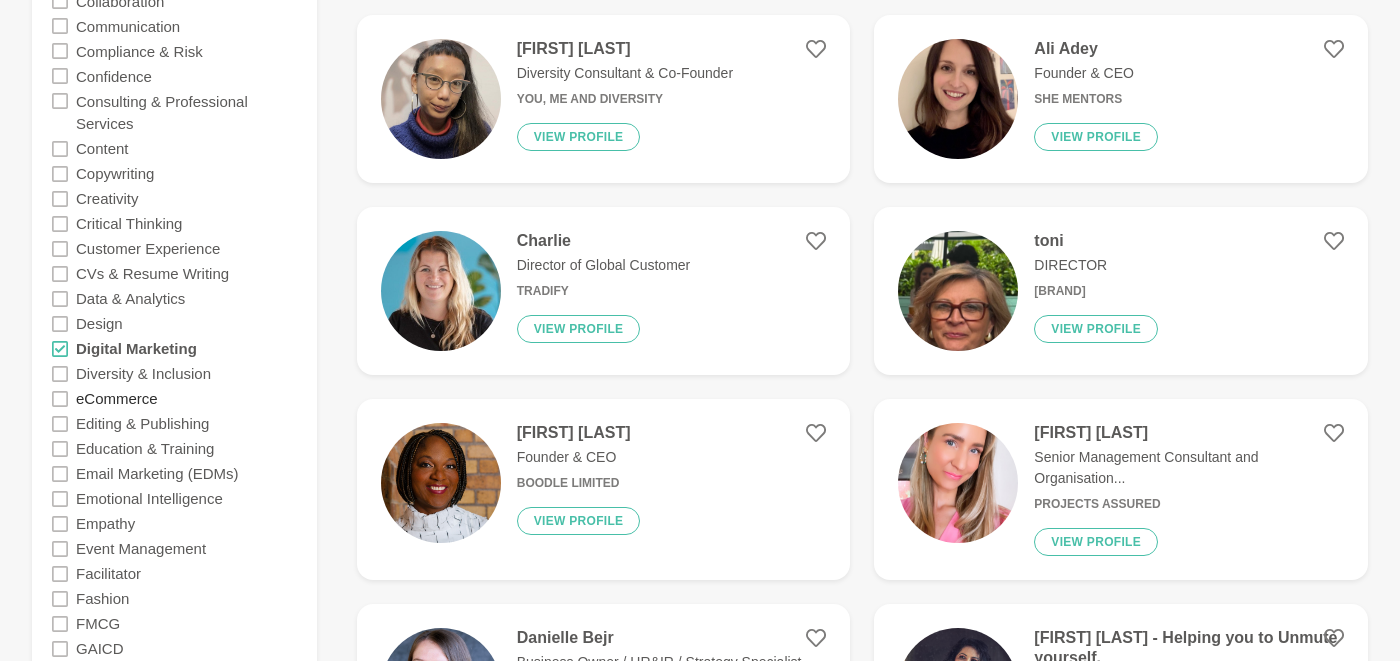 scroll, scrollTop: 1059, scrollLeft: 0, axis: vertical 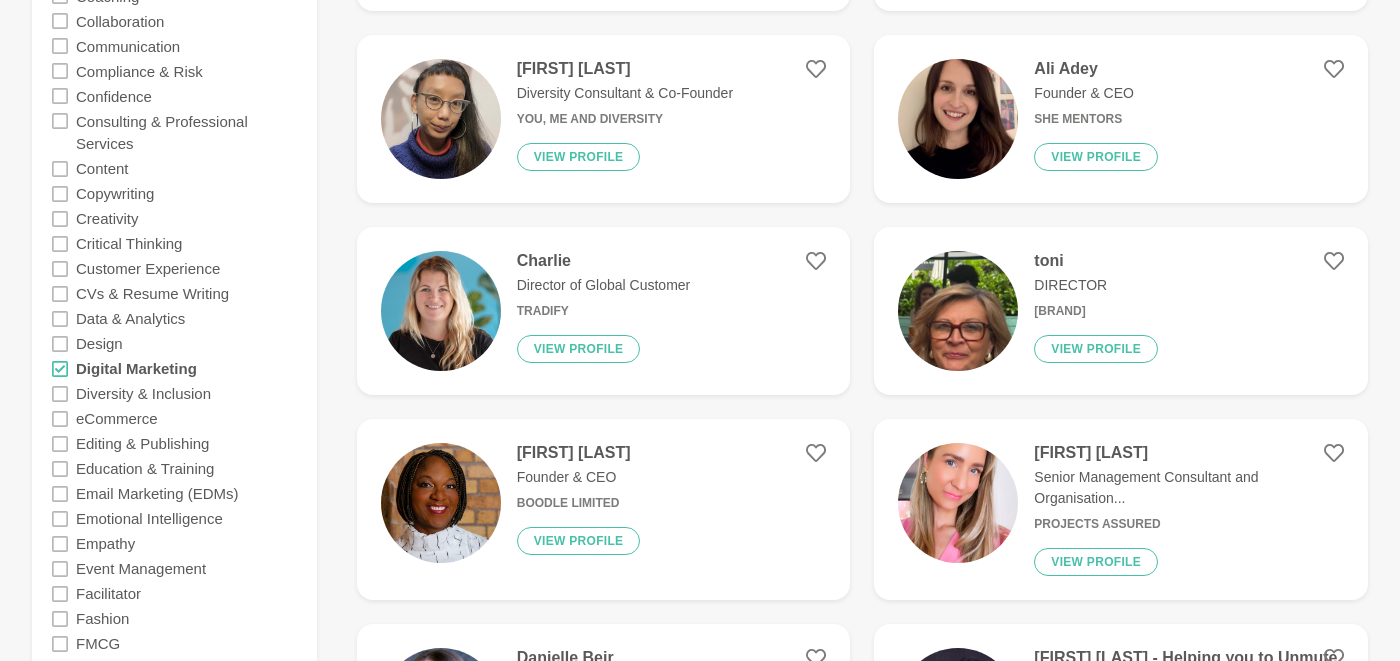 click 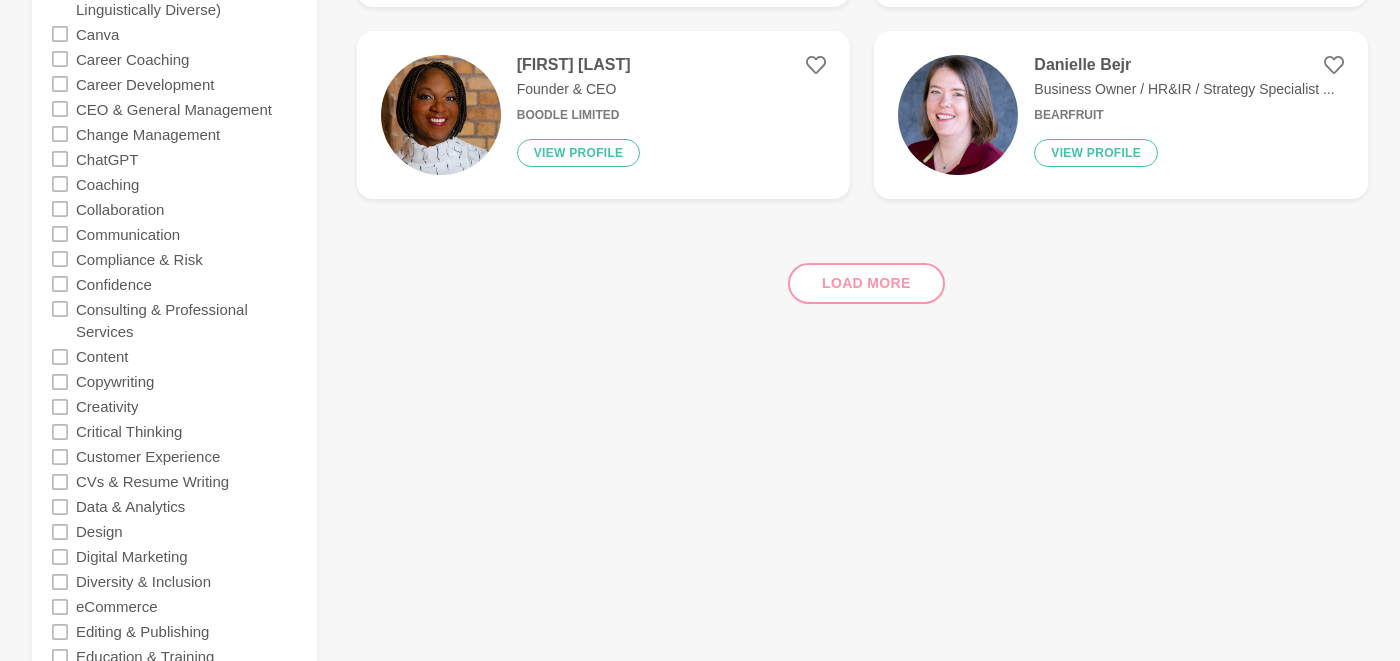 scroll, scrollTop: 873, scrollLeft: 0, axis: vertical 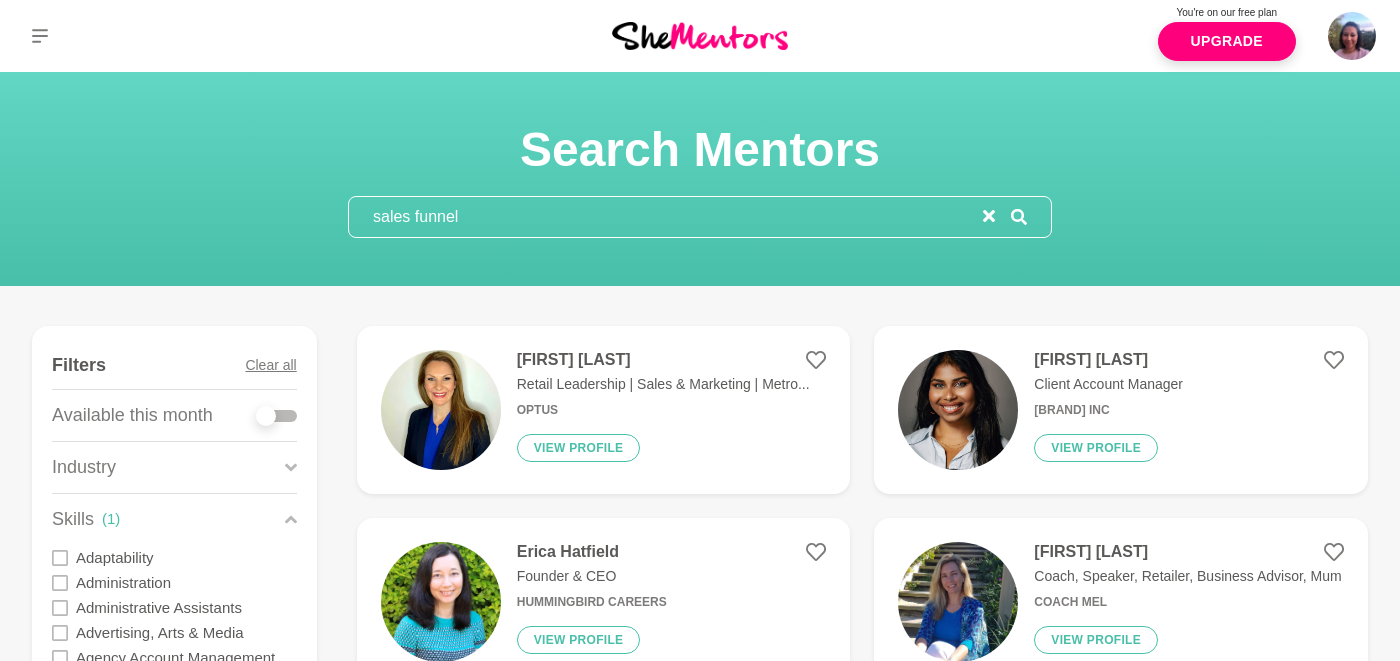 click 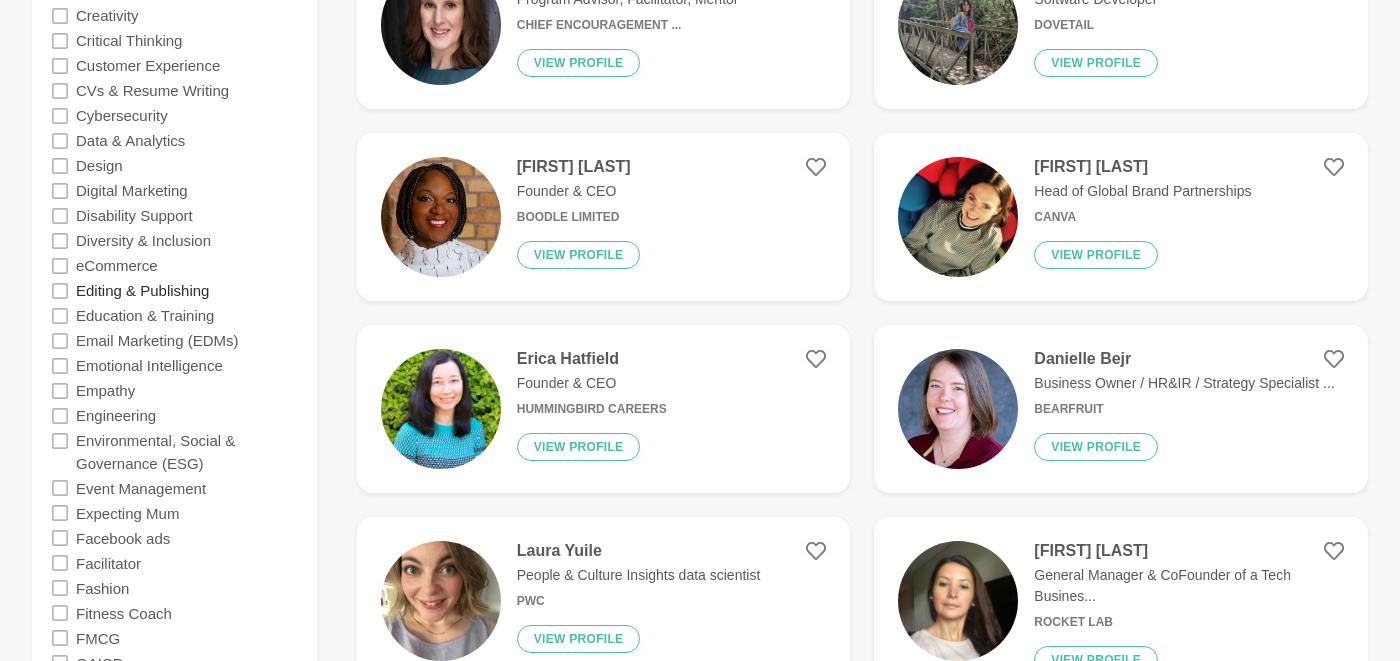 scroll, scrollTop: 1563, scrollLeft: 0, axis: vertical 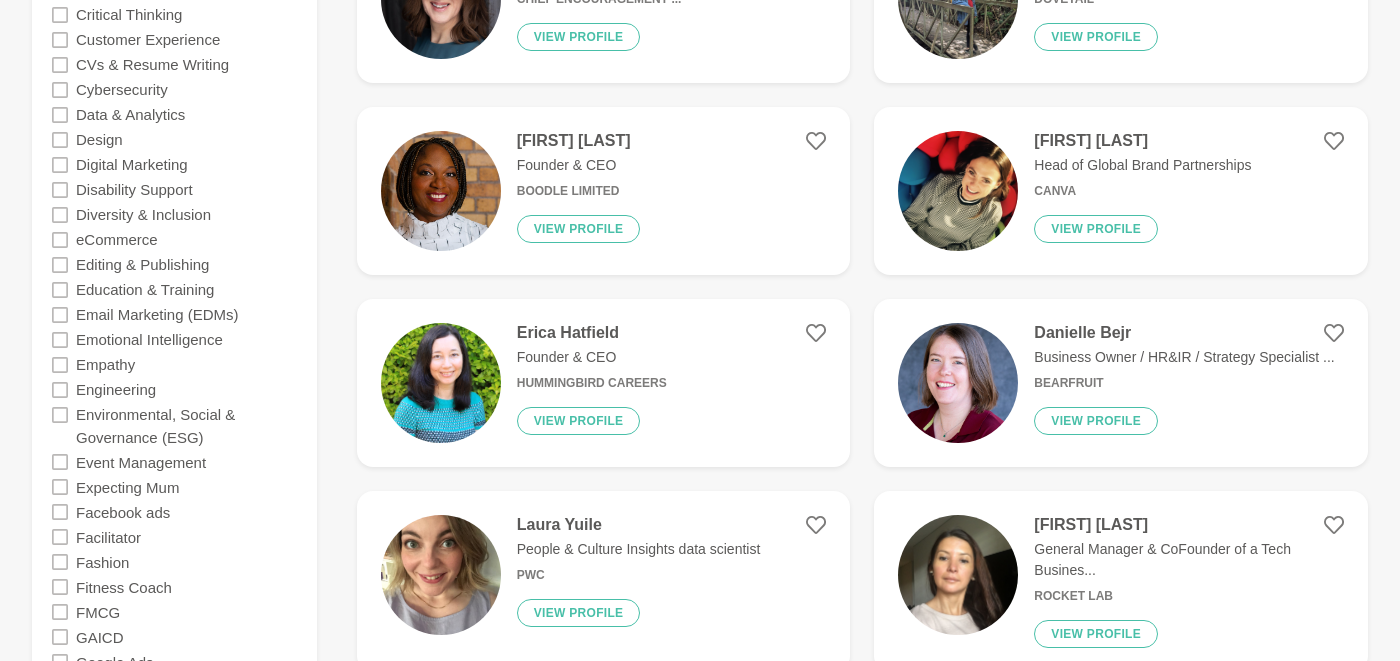 click 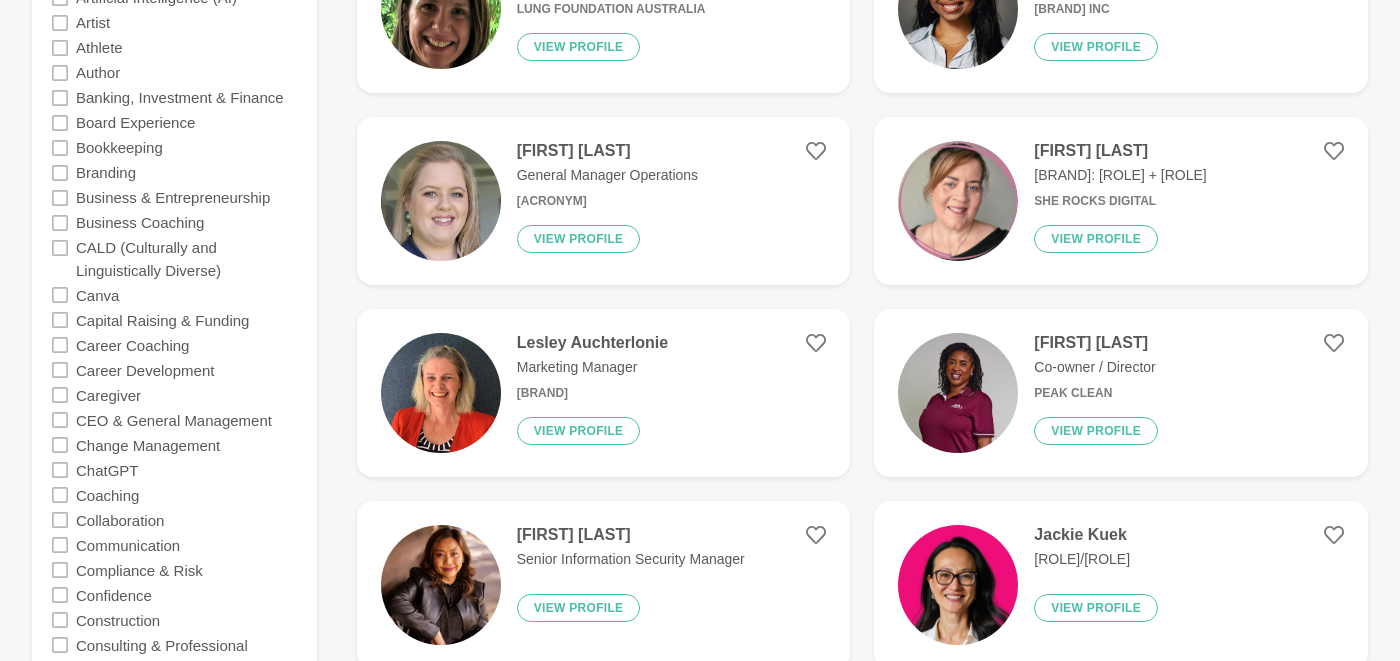 scroll, scrollTop: 786, scrollLeft: 0, axis: vertical 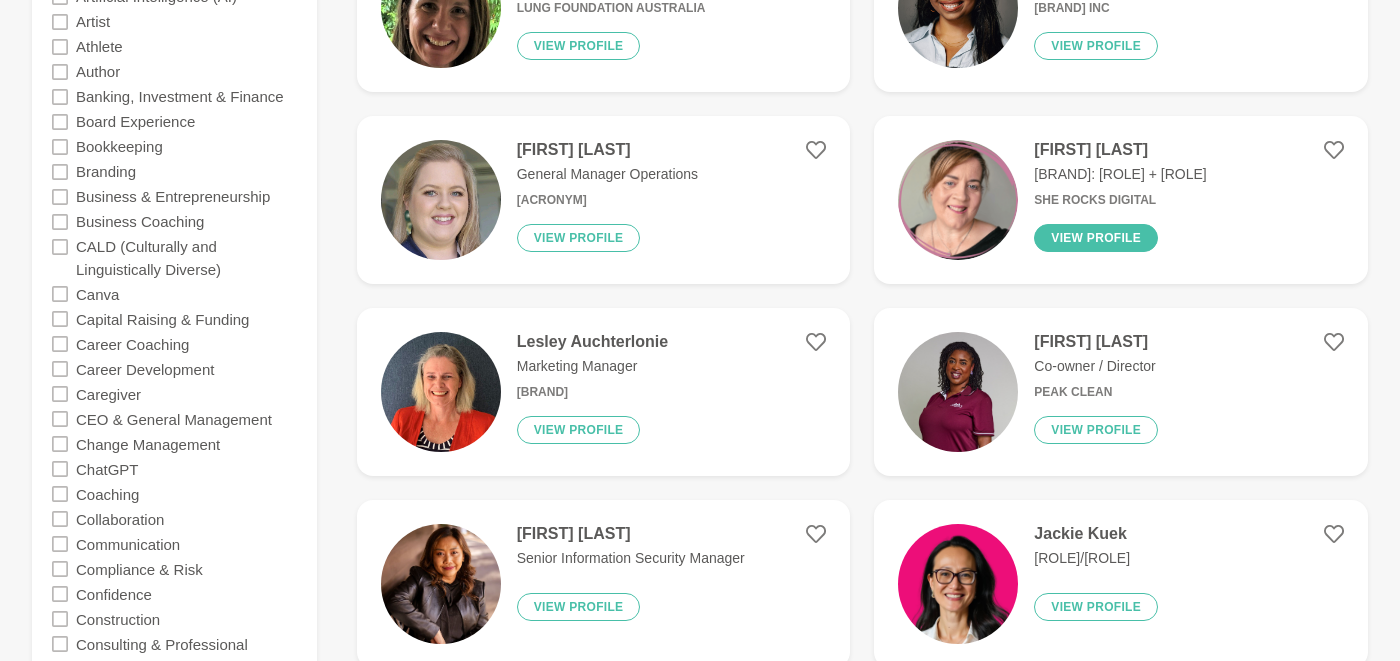click on "View profile" at bounding box center (1096, 238) 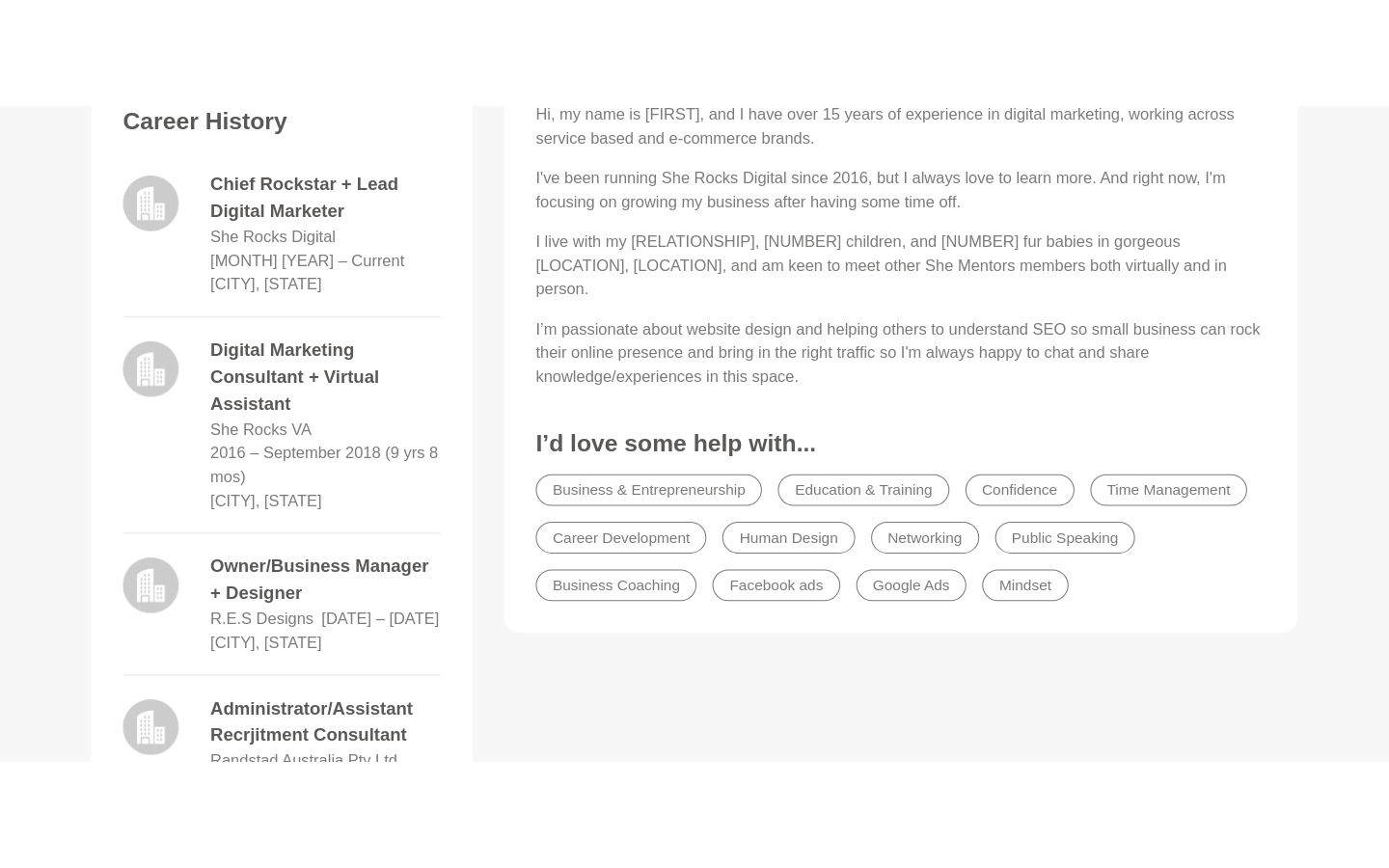scroll, scrollTop: 914, scrollLeft: 0, axis: vertical 